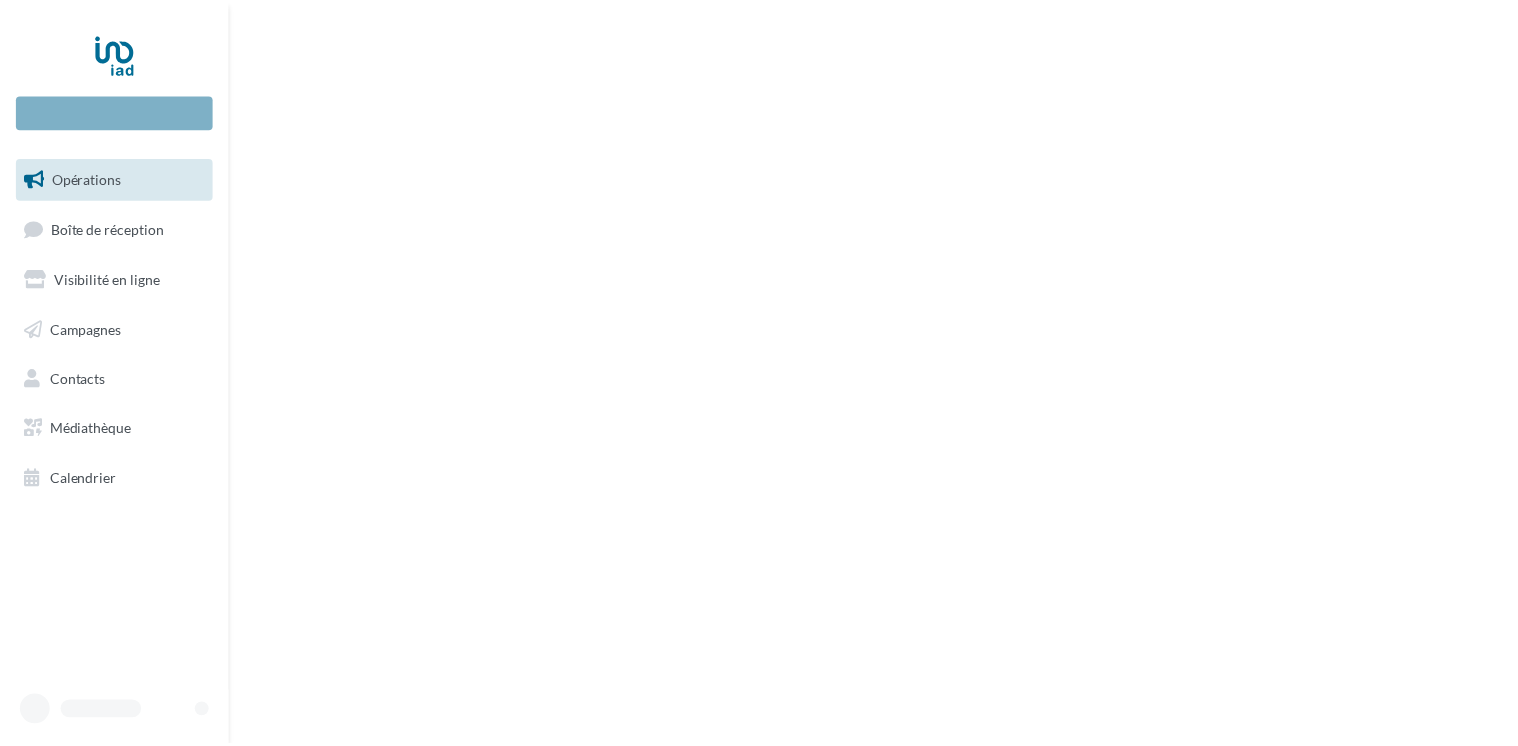 scroll, scrollTop: 0, scrollLeft: 0, axis: both 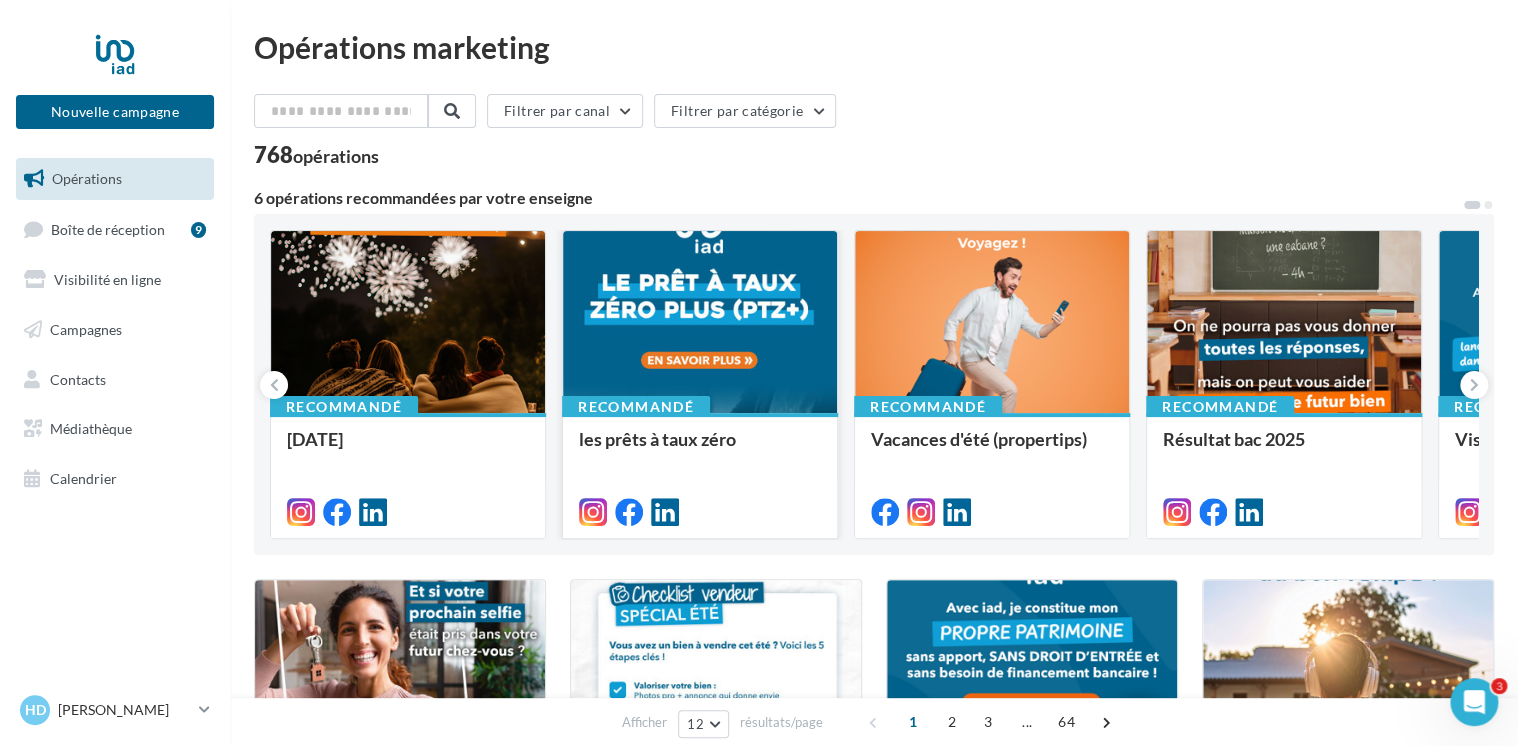 click at bounding box center [700, 323] 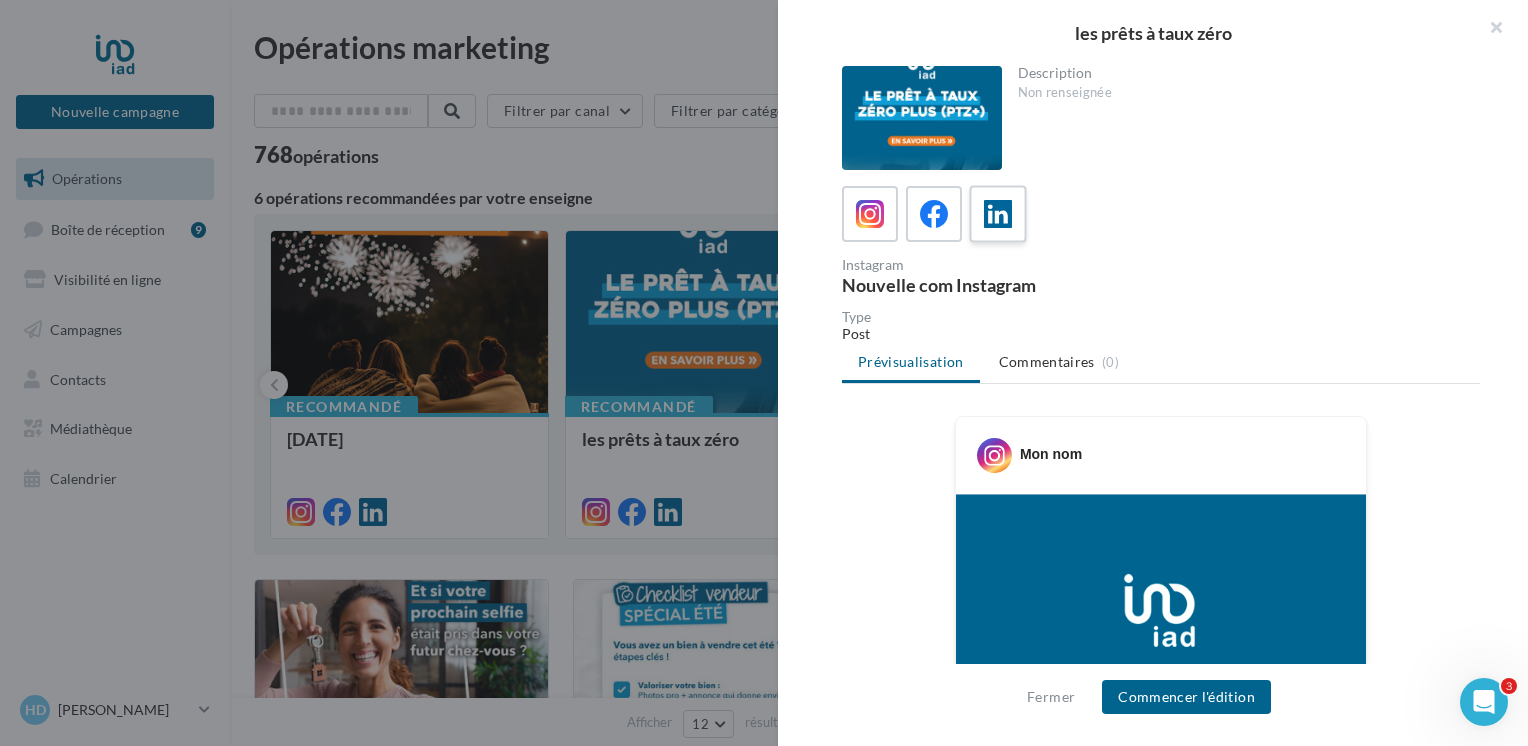 drag, startPoint x: 917, startPoint y: 213, endPoint x: 1008, endPoint y: 231, distance: 92.76314 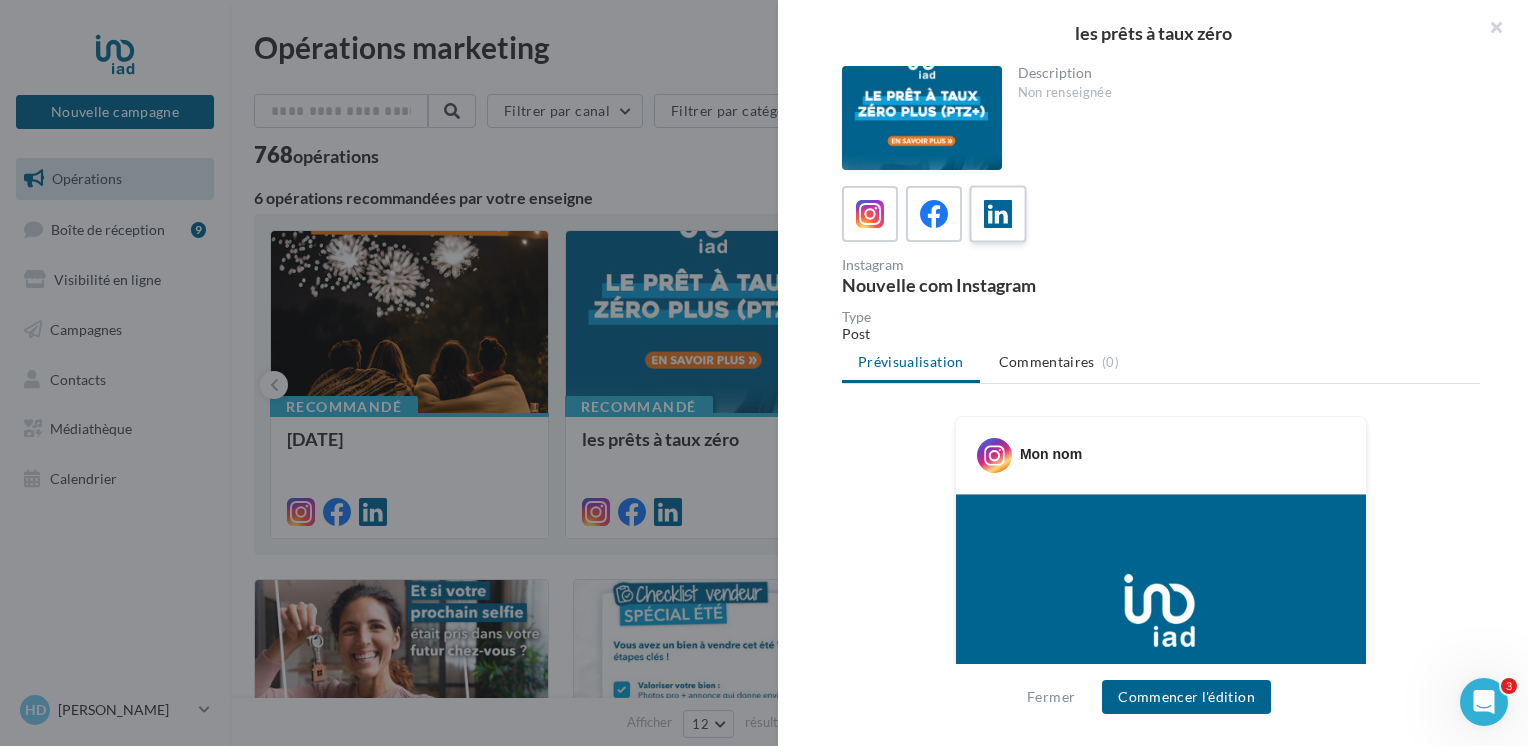 click at bounding box center [934, 214] 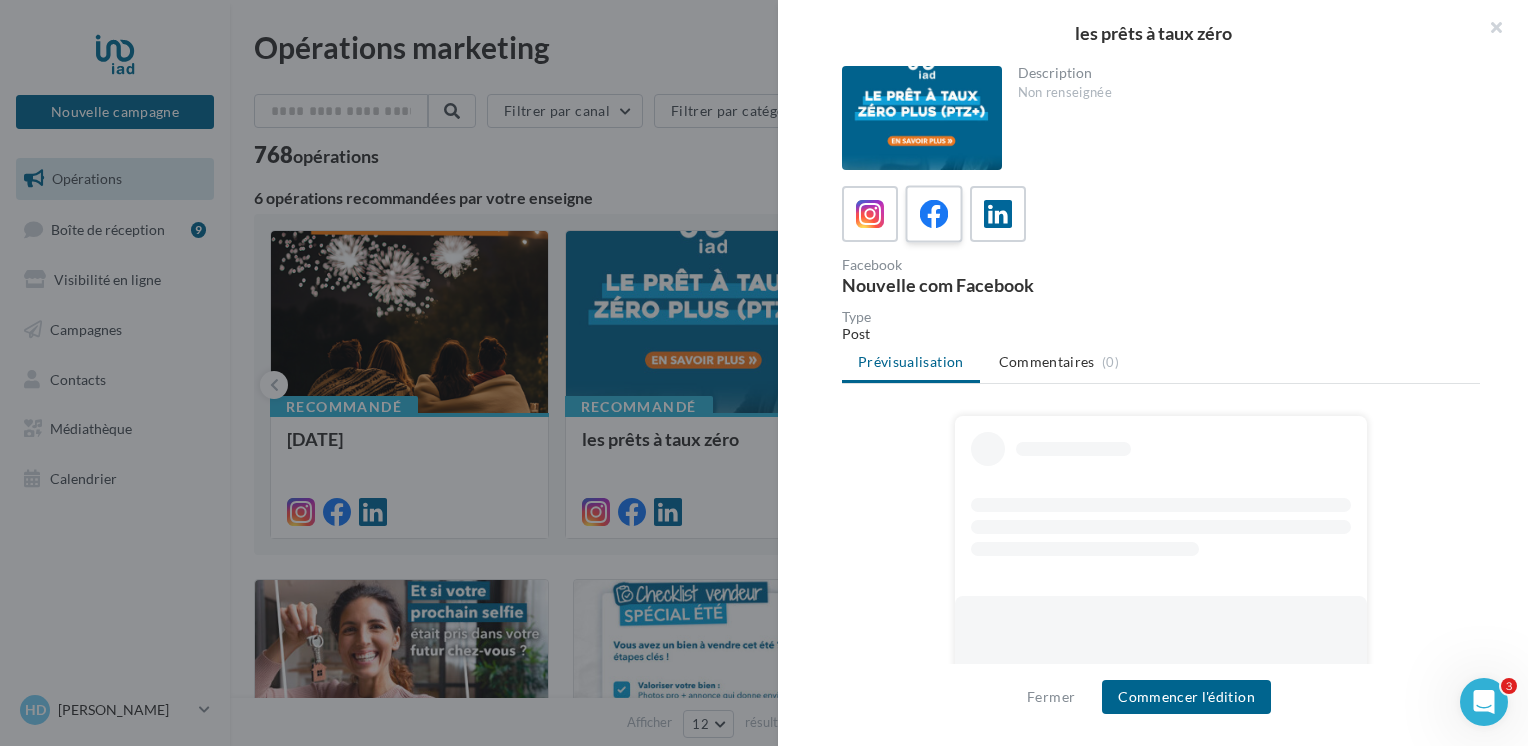drag, startPoint x: 1016, startPoint y: 219, endPoint x: 934, endPoint y: 227, distance: 82.38932 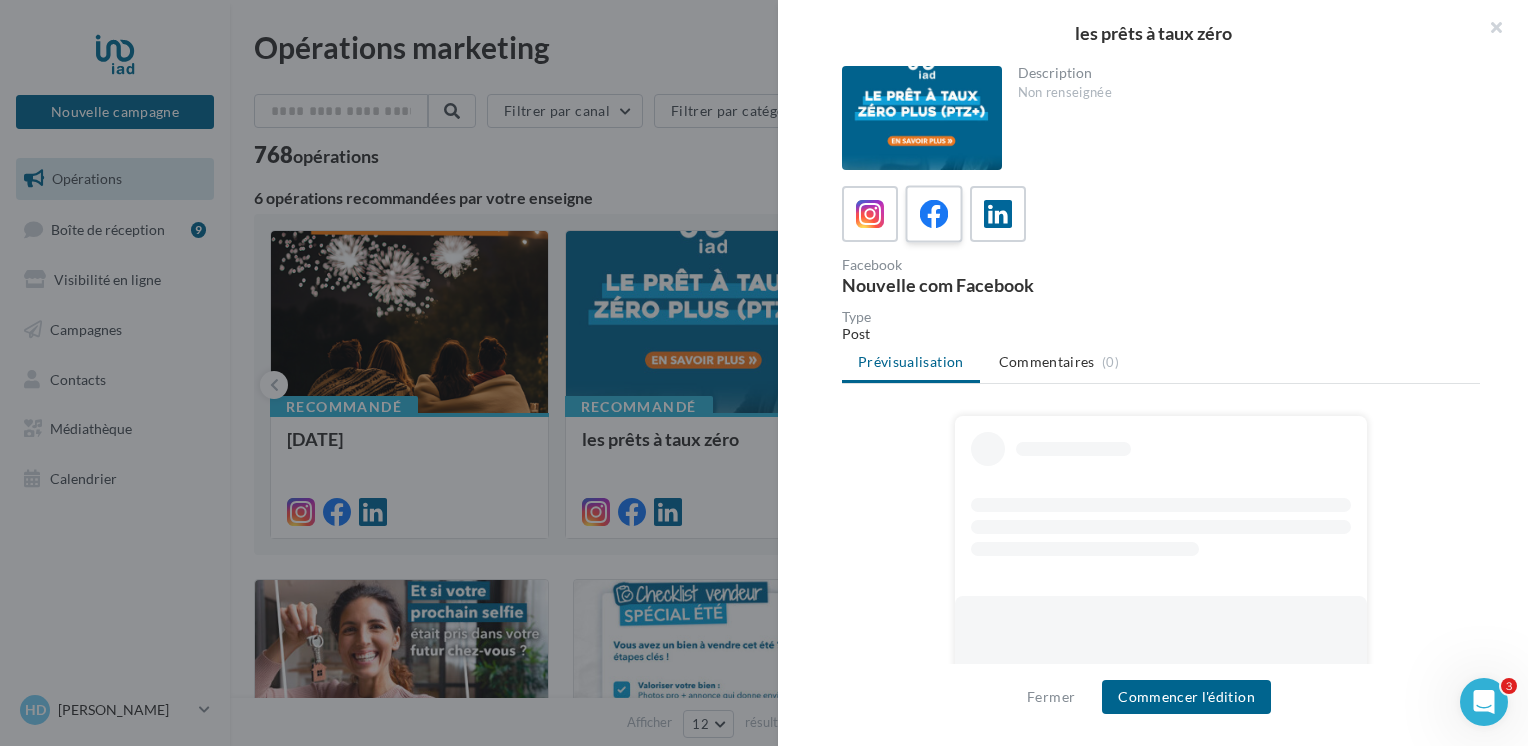 click at bounding box center (998, 214) 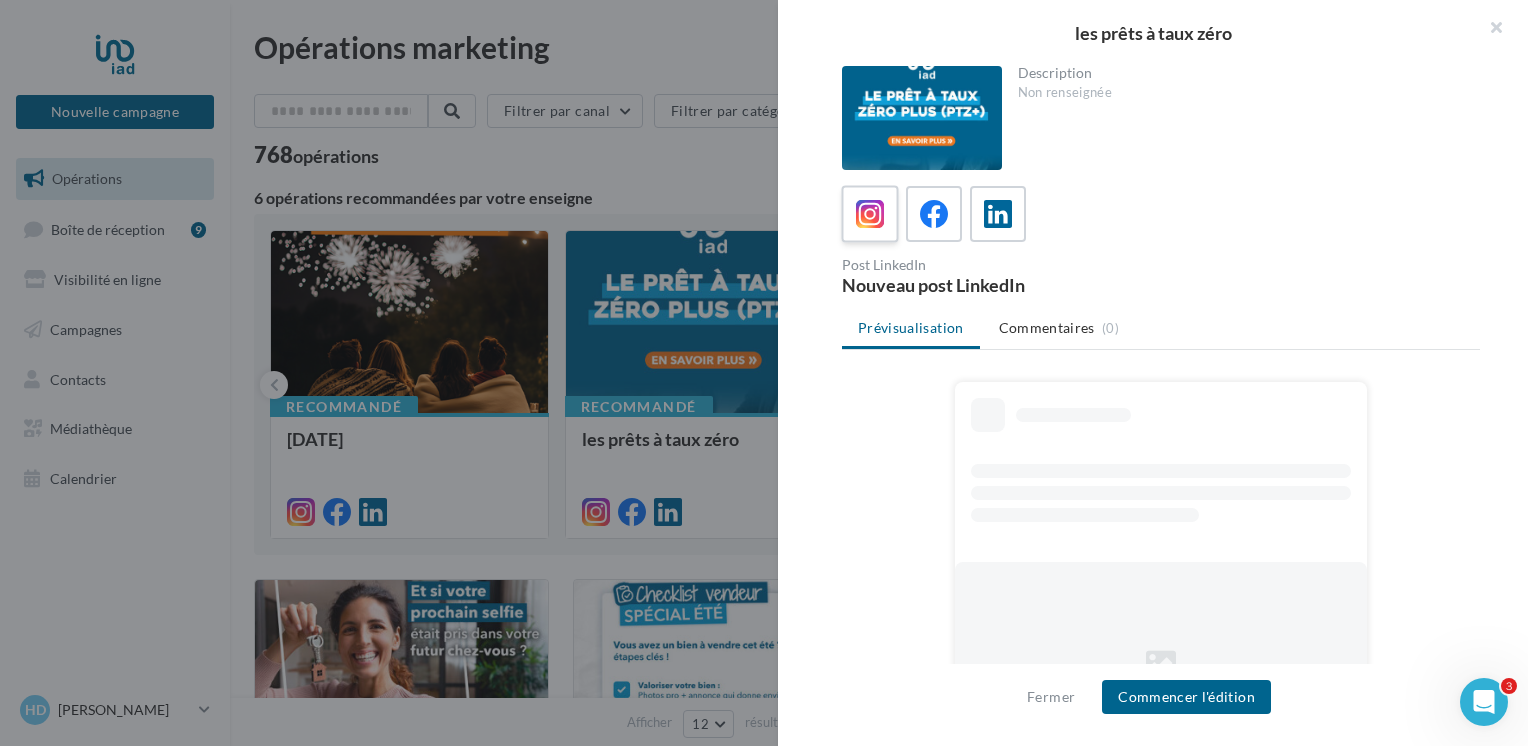 click at bounding box center [869, 213] 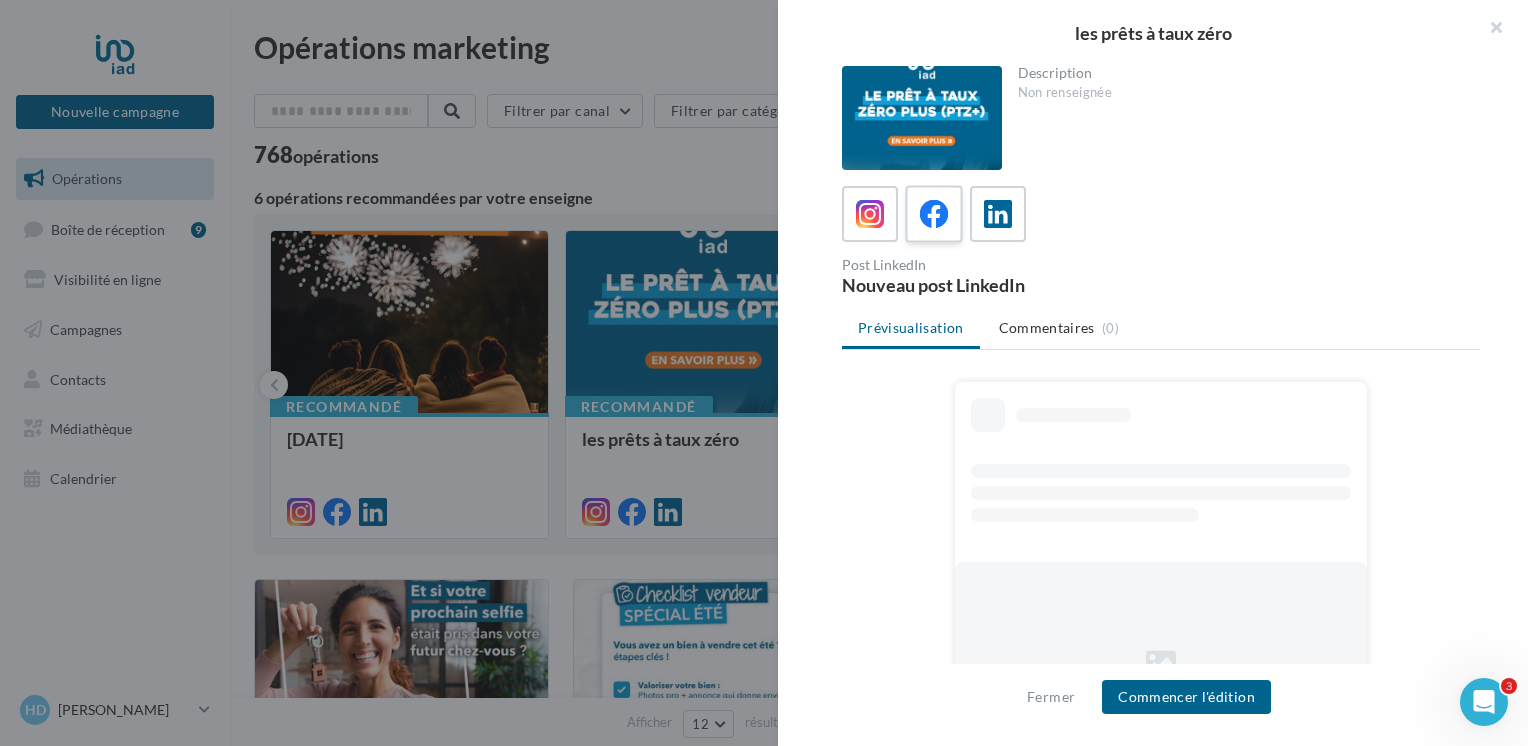 click at bounding box center (933, 213) 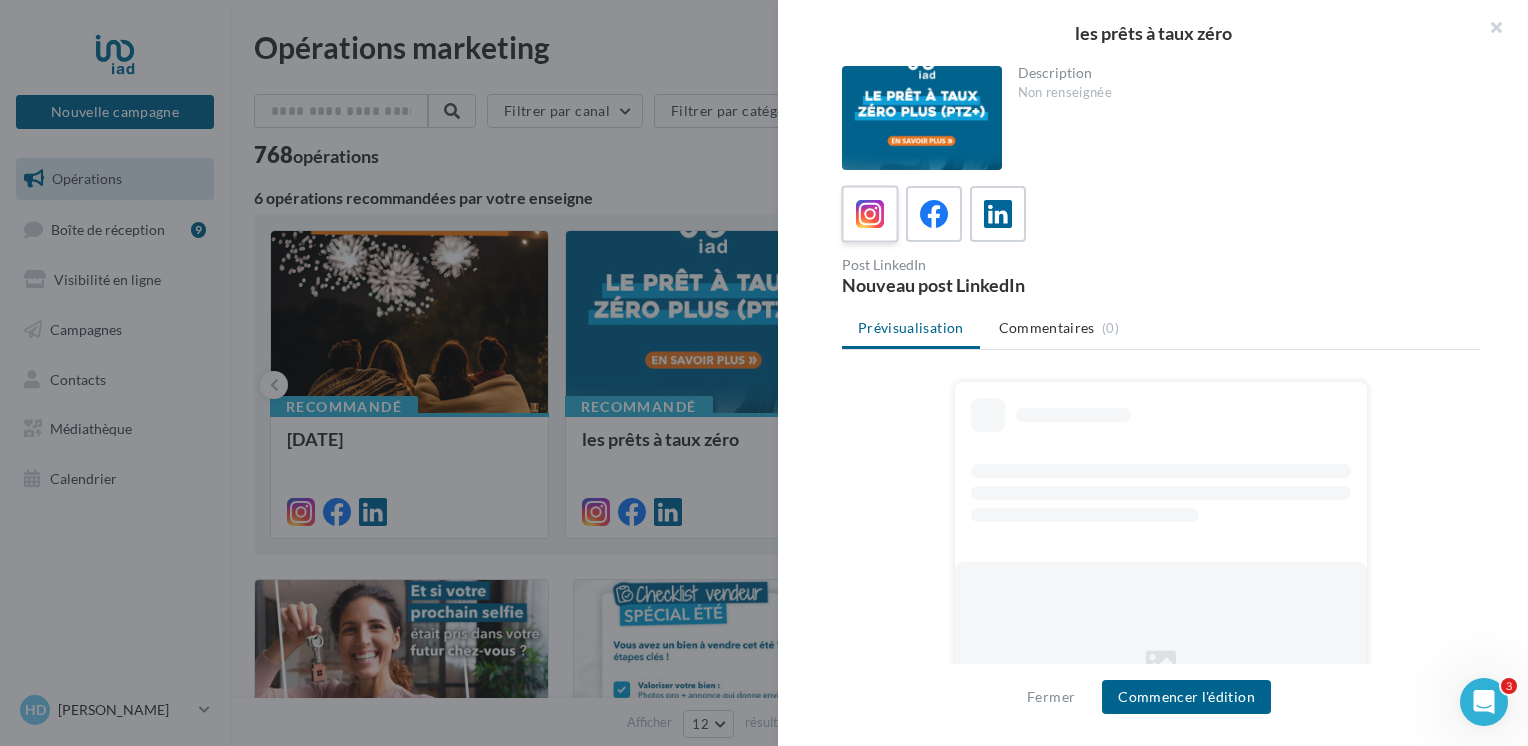 click at bounding box center (870, 214) 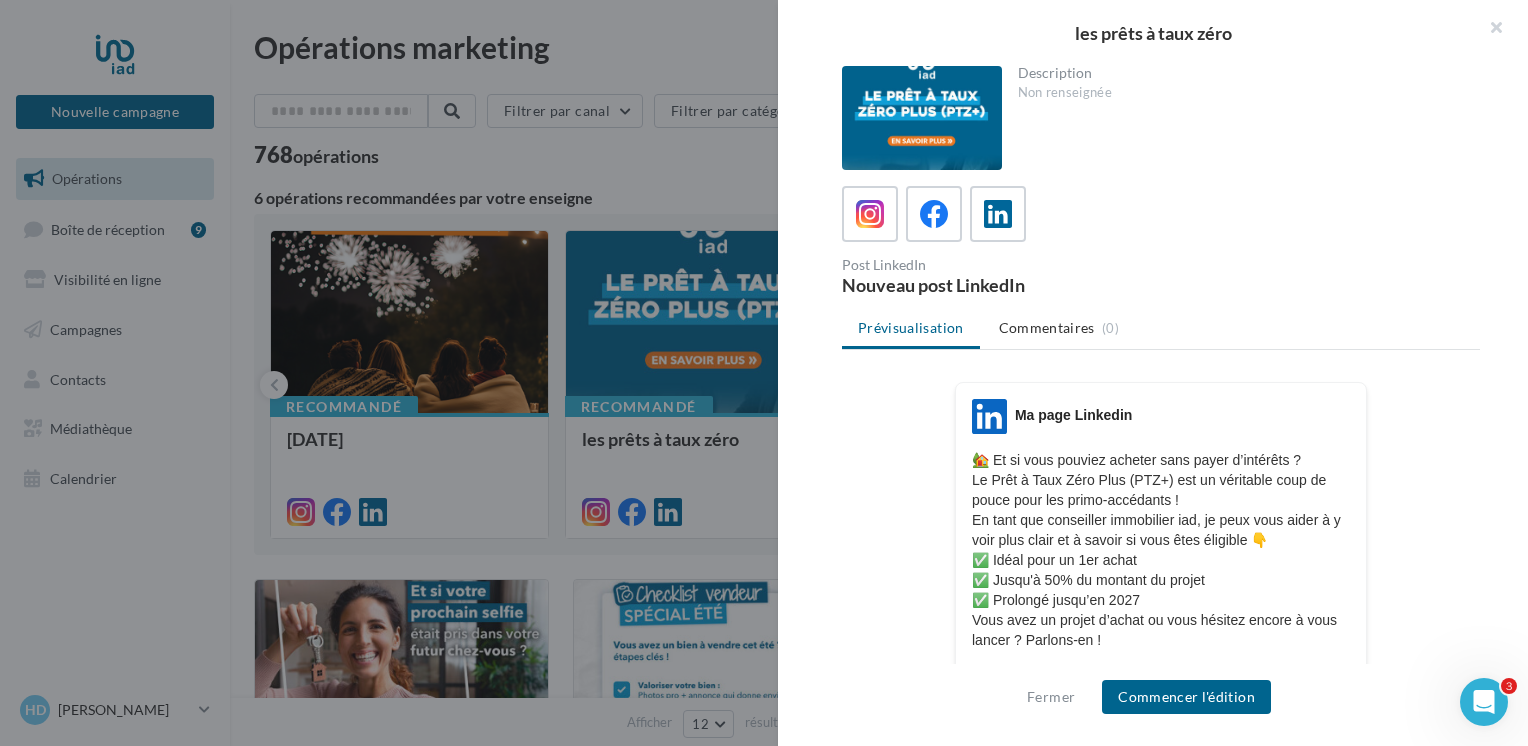 click at bounding box center (1161, 214) 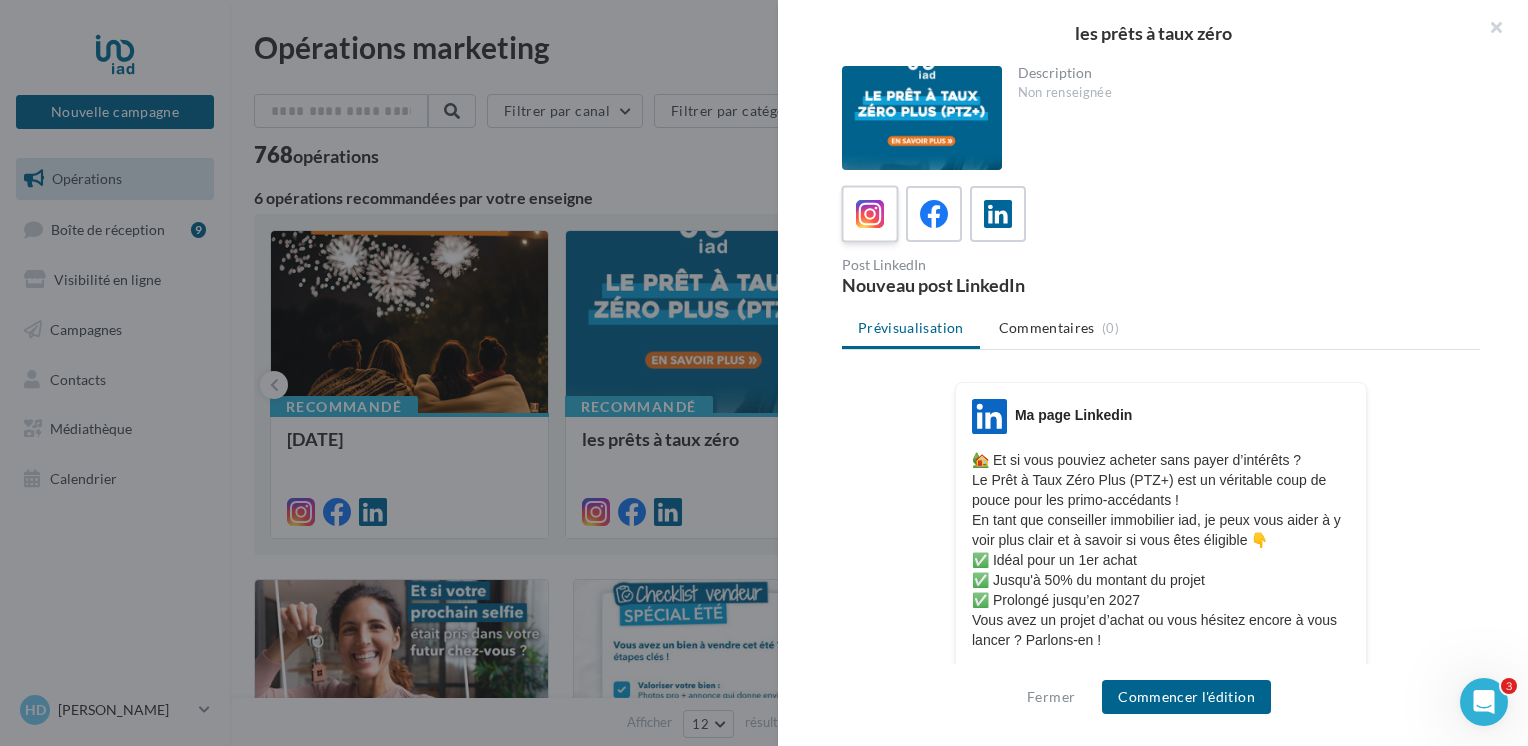 click at bounding box center [870, 214] 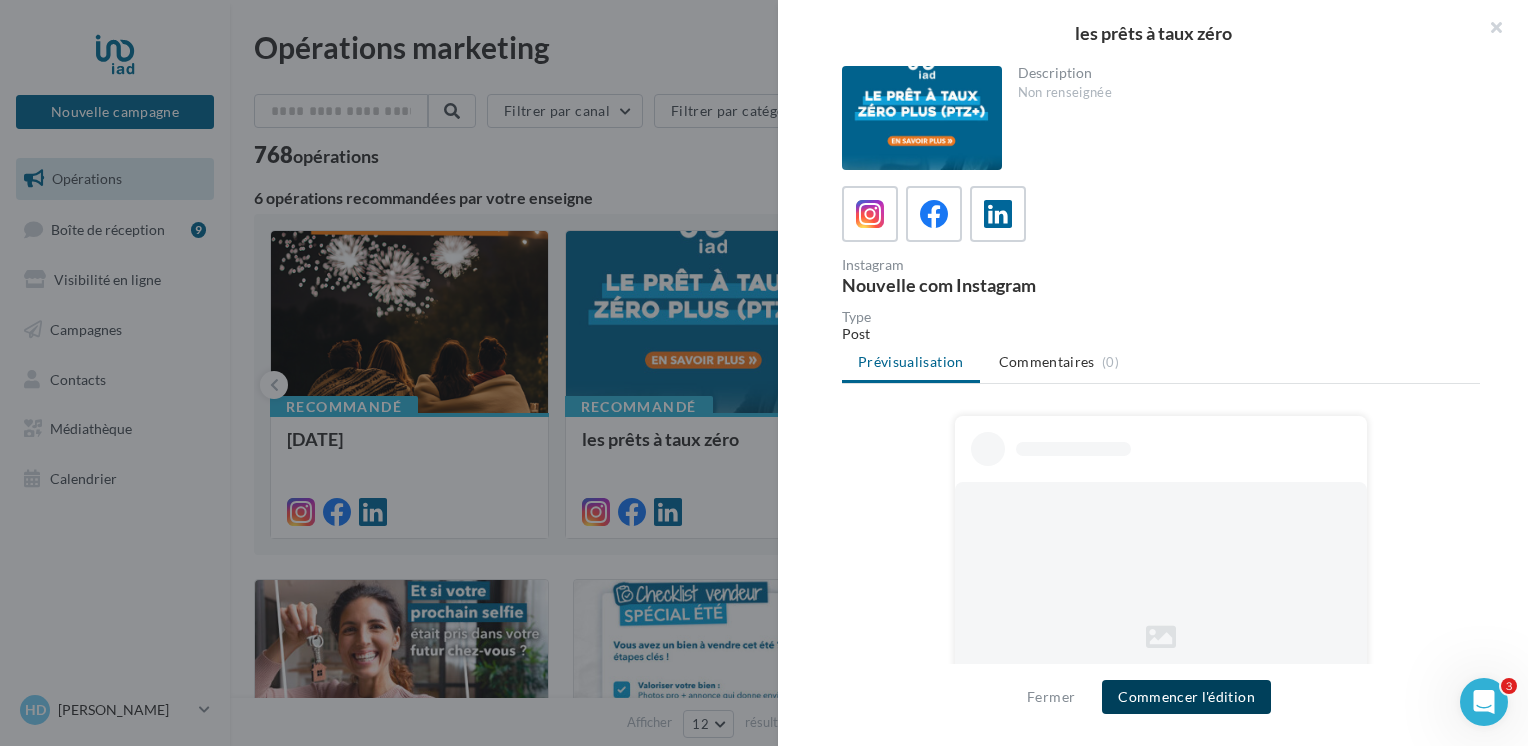 click on "Commencer l'édition" at bounding box center [1186, 697] 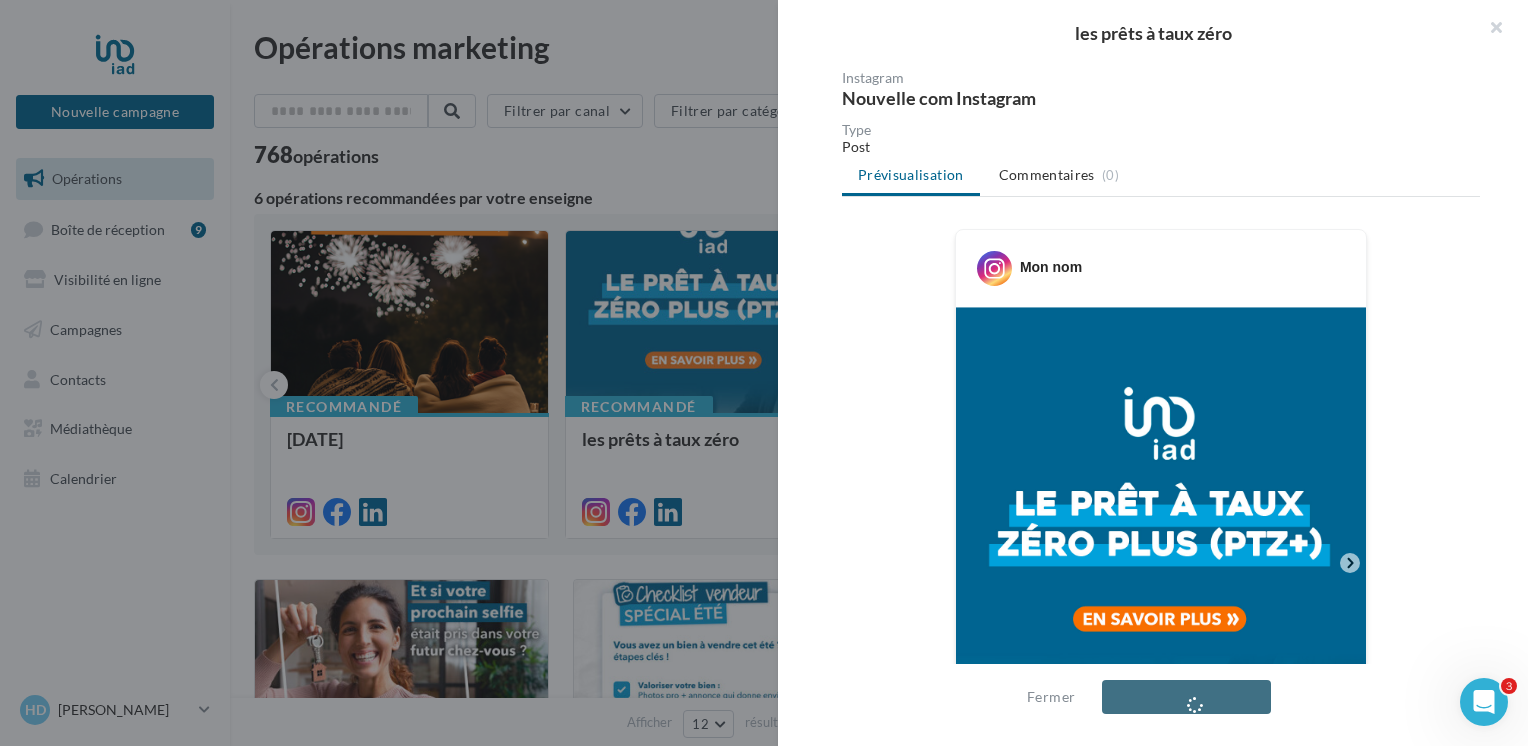 scroll, scrollTop: 300, scrollLeft: 0, axis: vertical 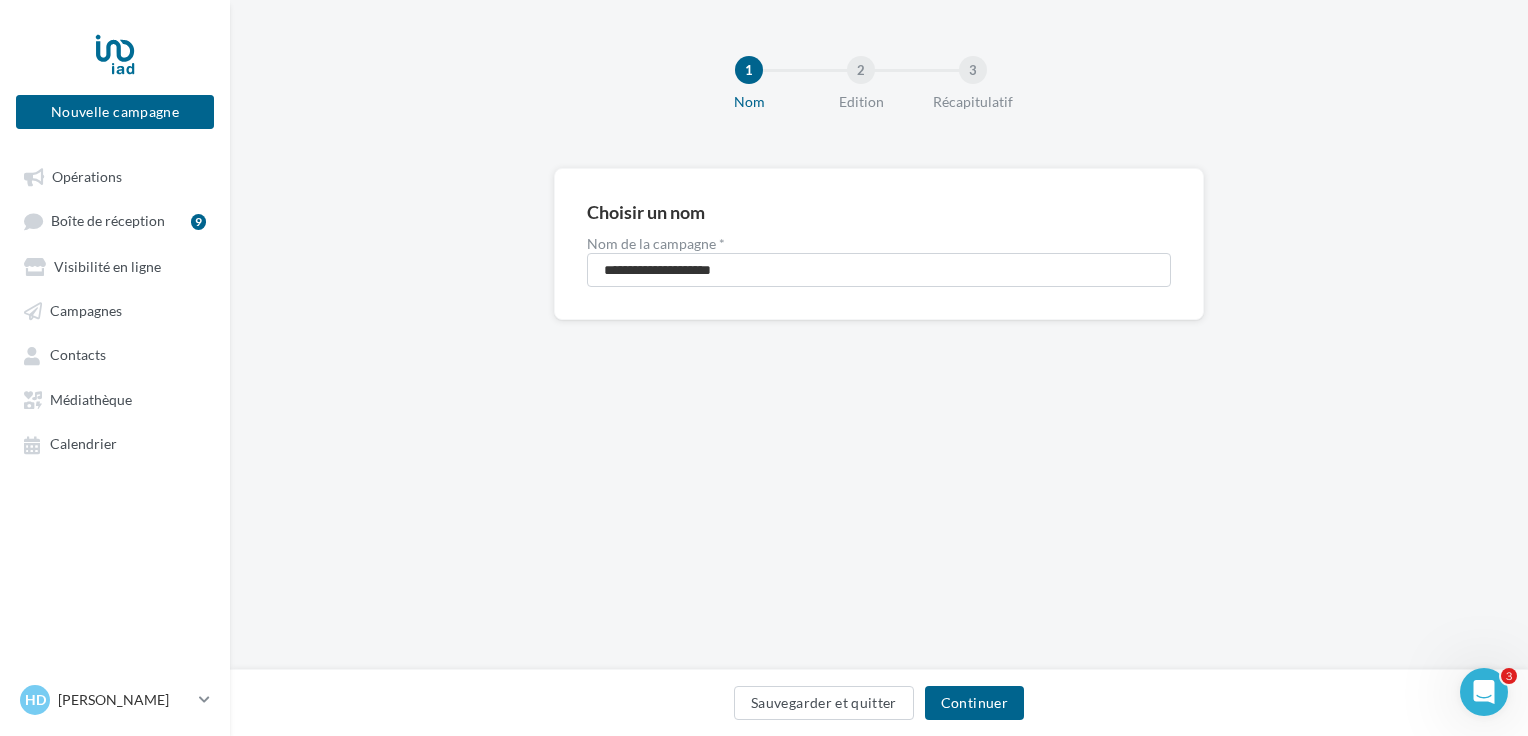 click on "Sauvegarder et quitter      Continuer" at bounding box center [879, 702] 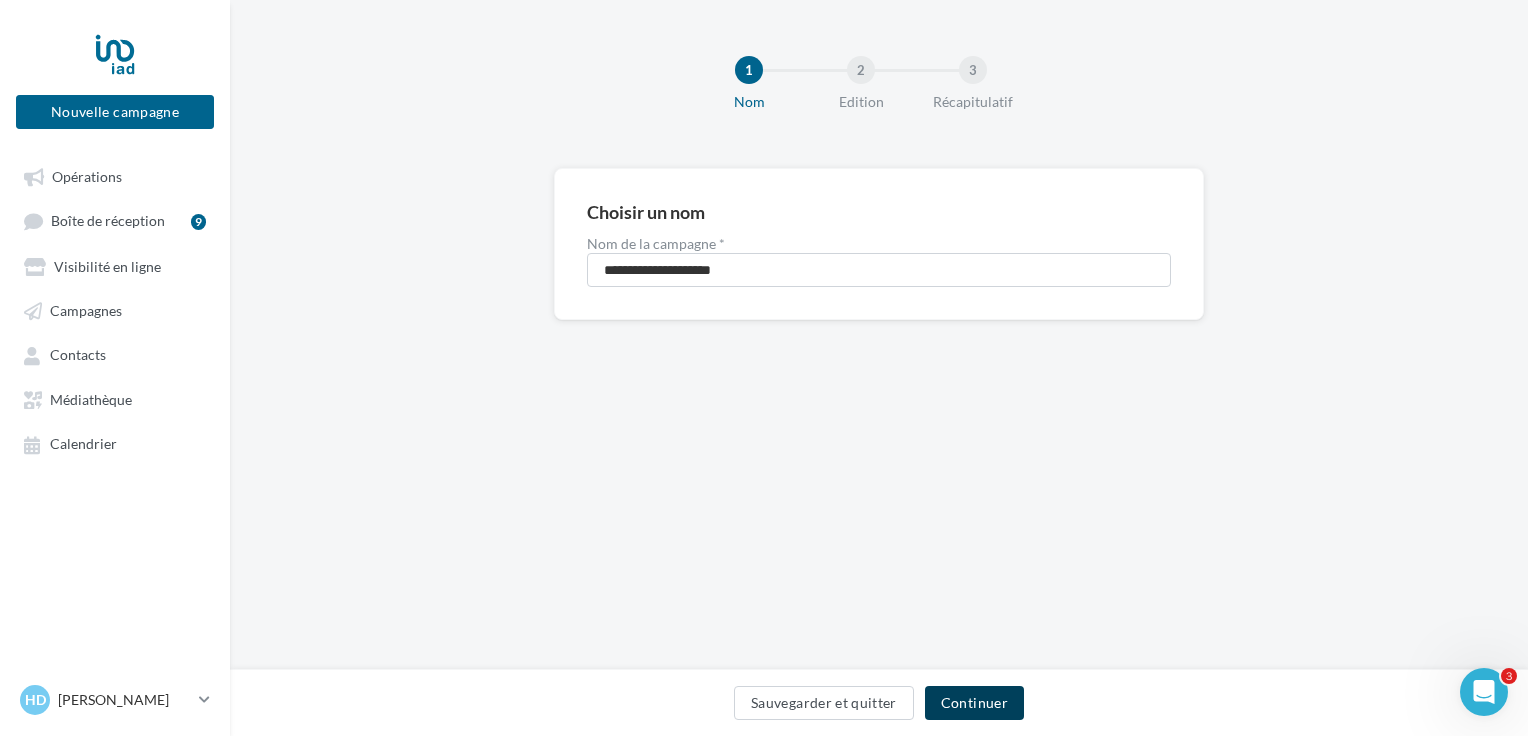 click on "Continuer" at bounding box center (974, 703) 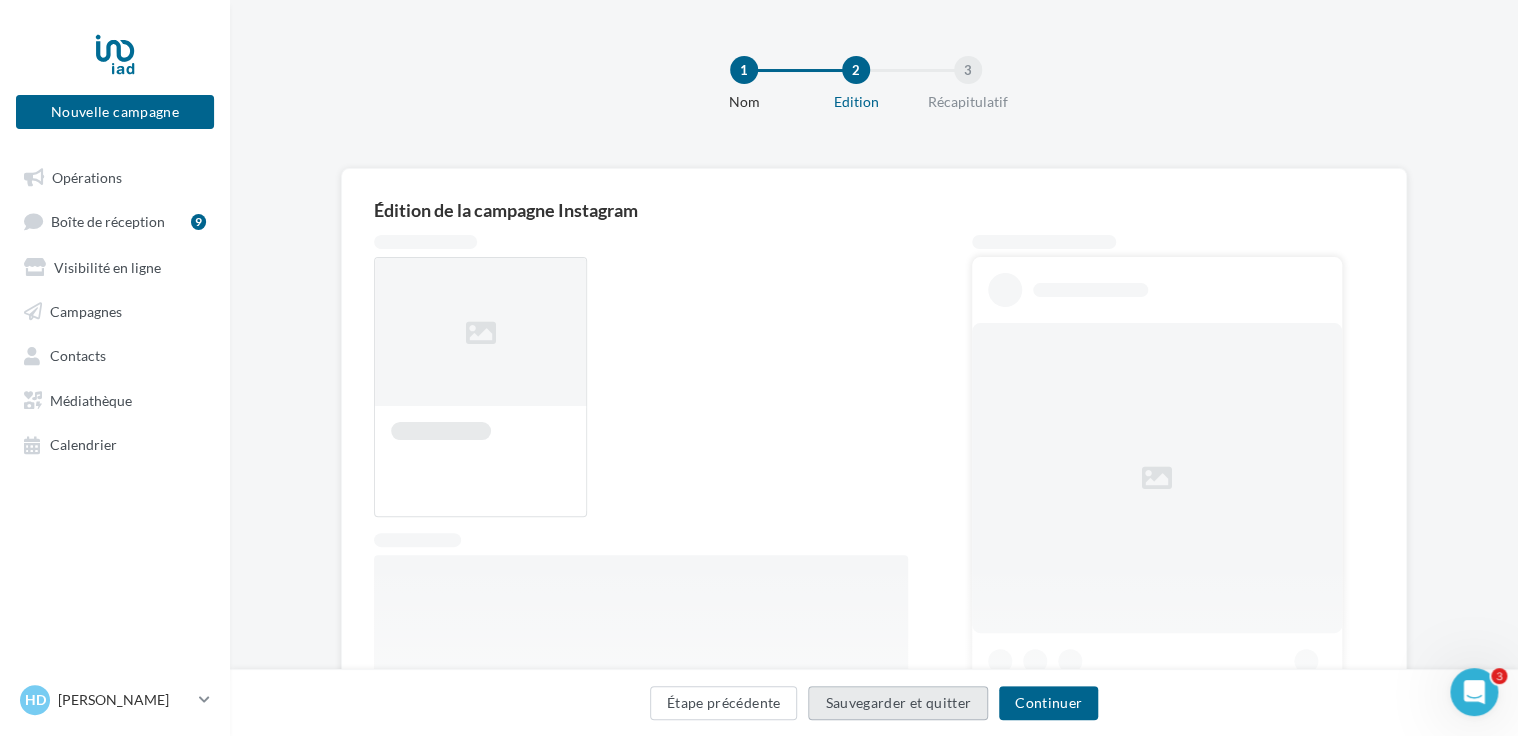 click on "Sauvegarder et quitter" at bounding box center [898, 703] 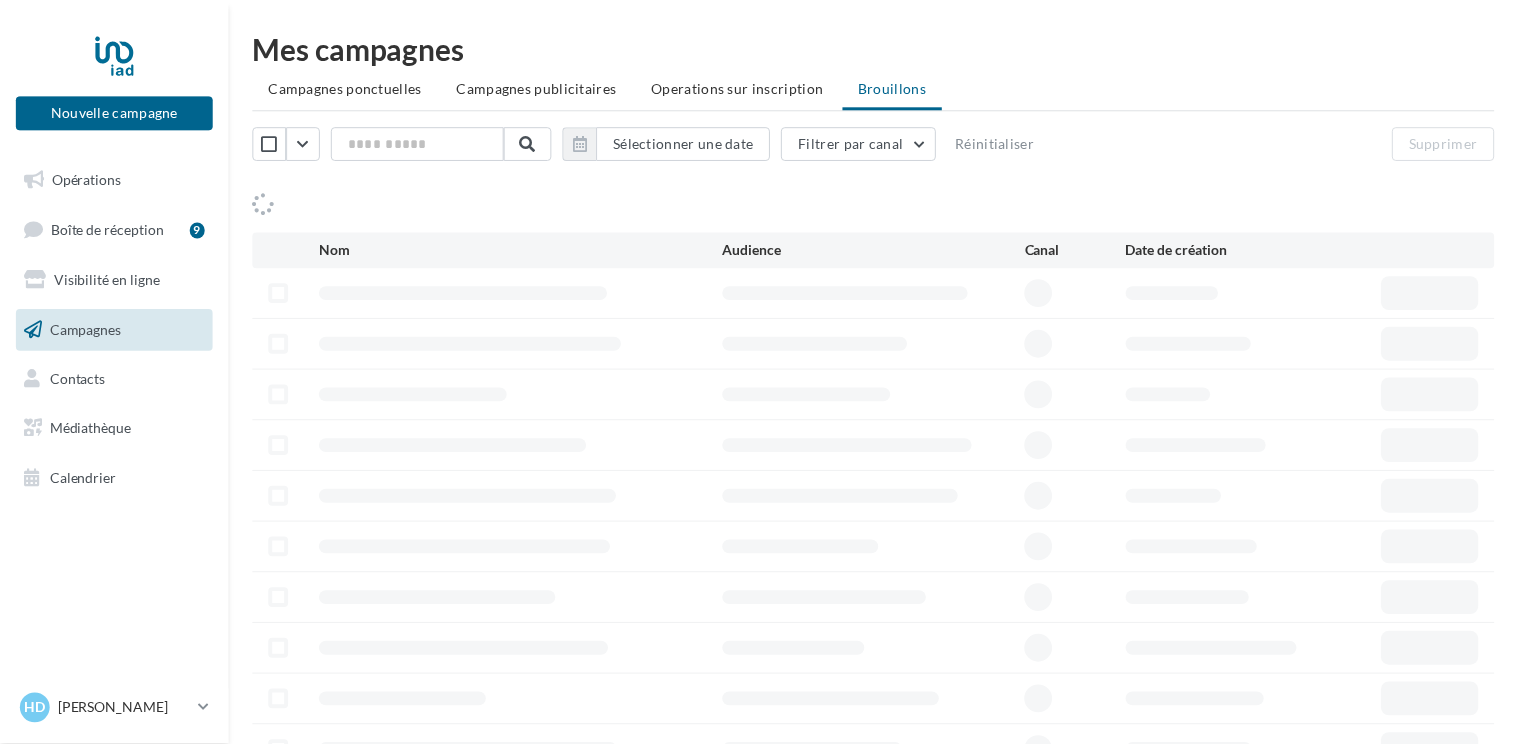scroll, scrollTop: 0, scrollLeft: 0, axis: both 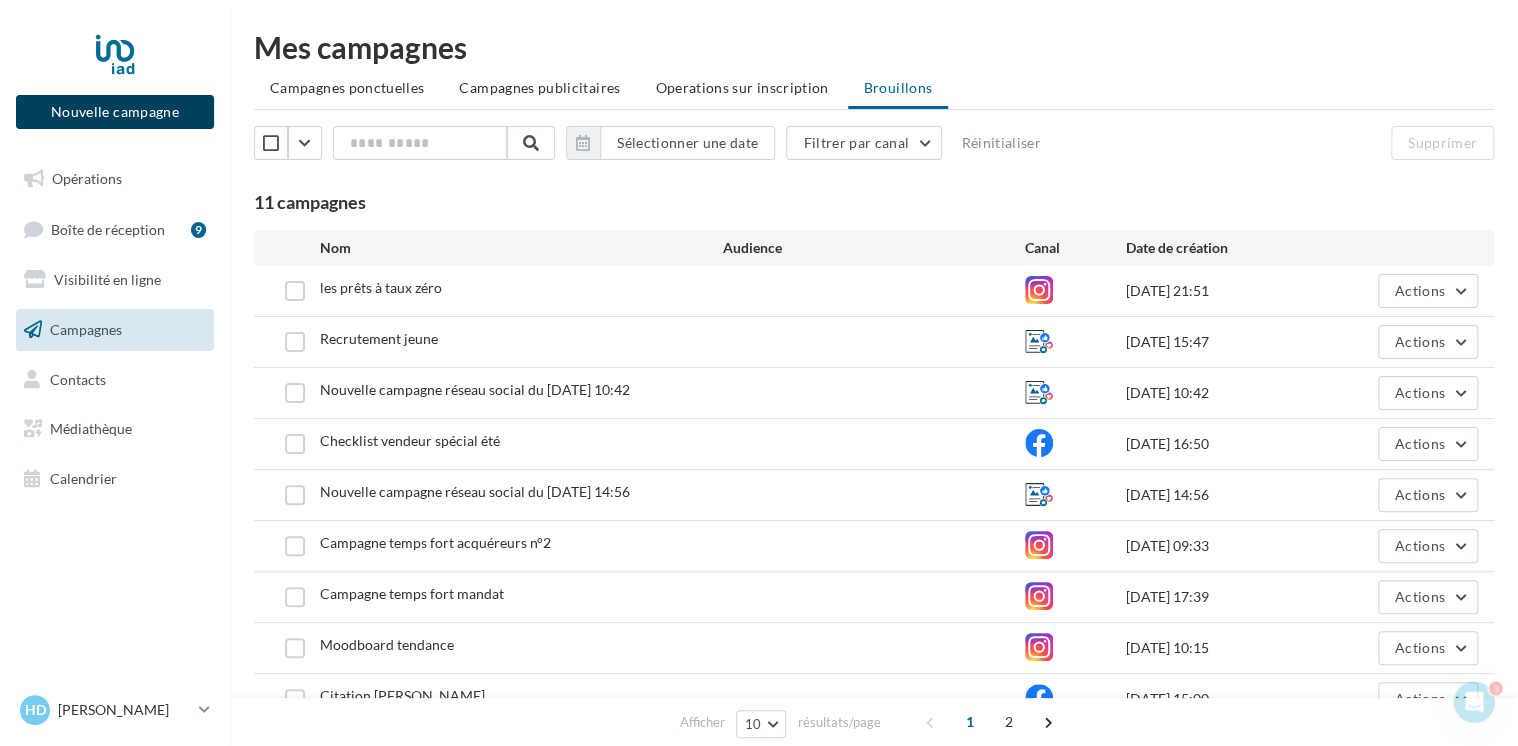 click on "Nouvelle campagne" at bounding box center (115, 112) 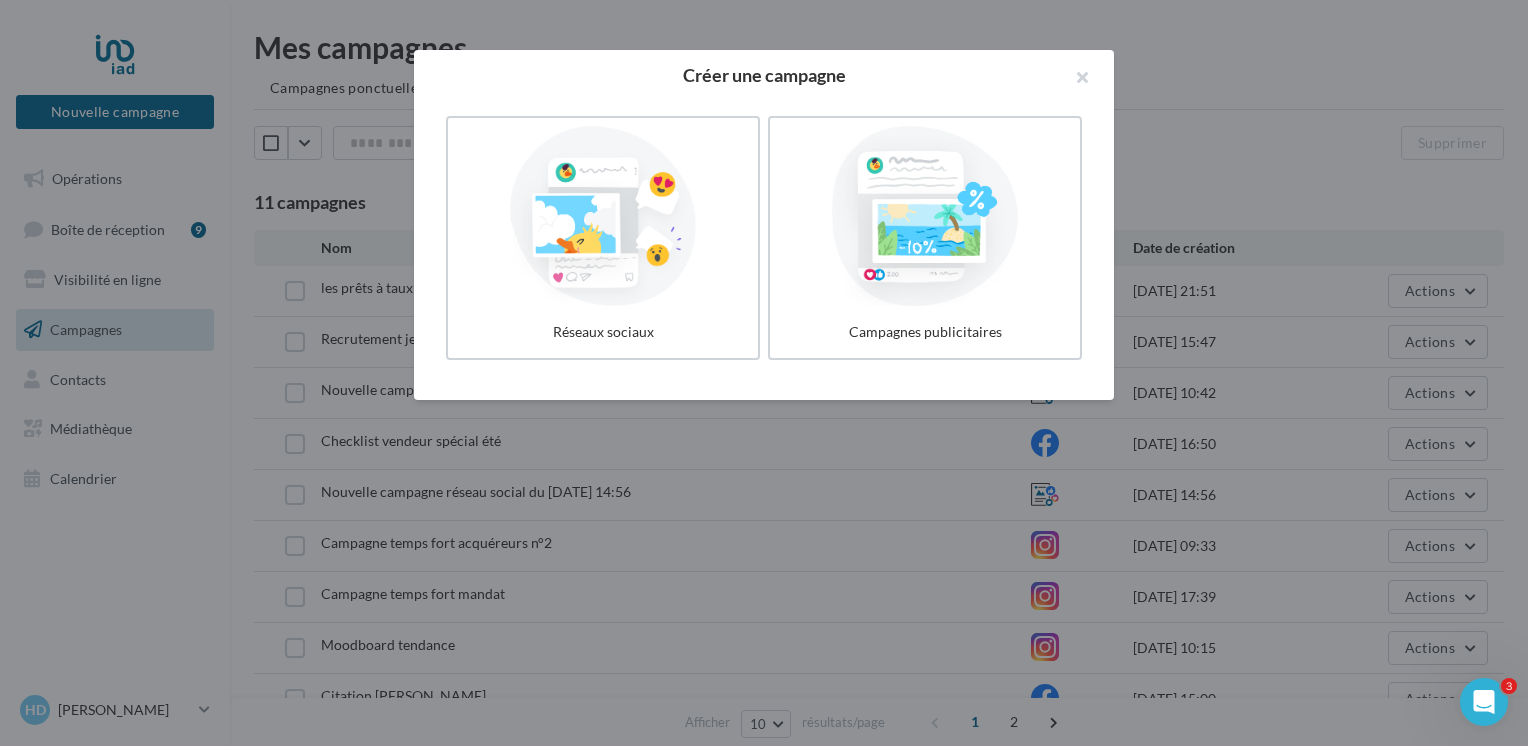 click at bounding box center [764, 373] 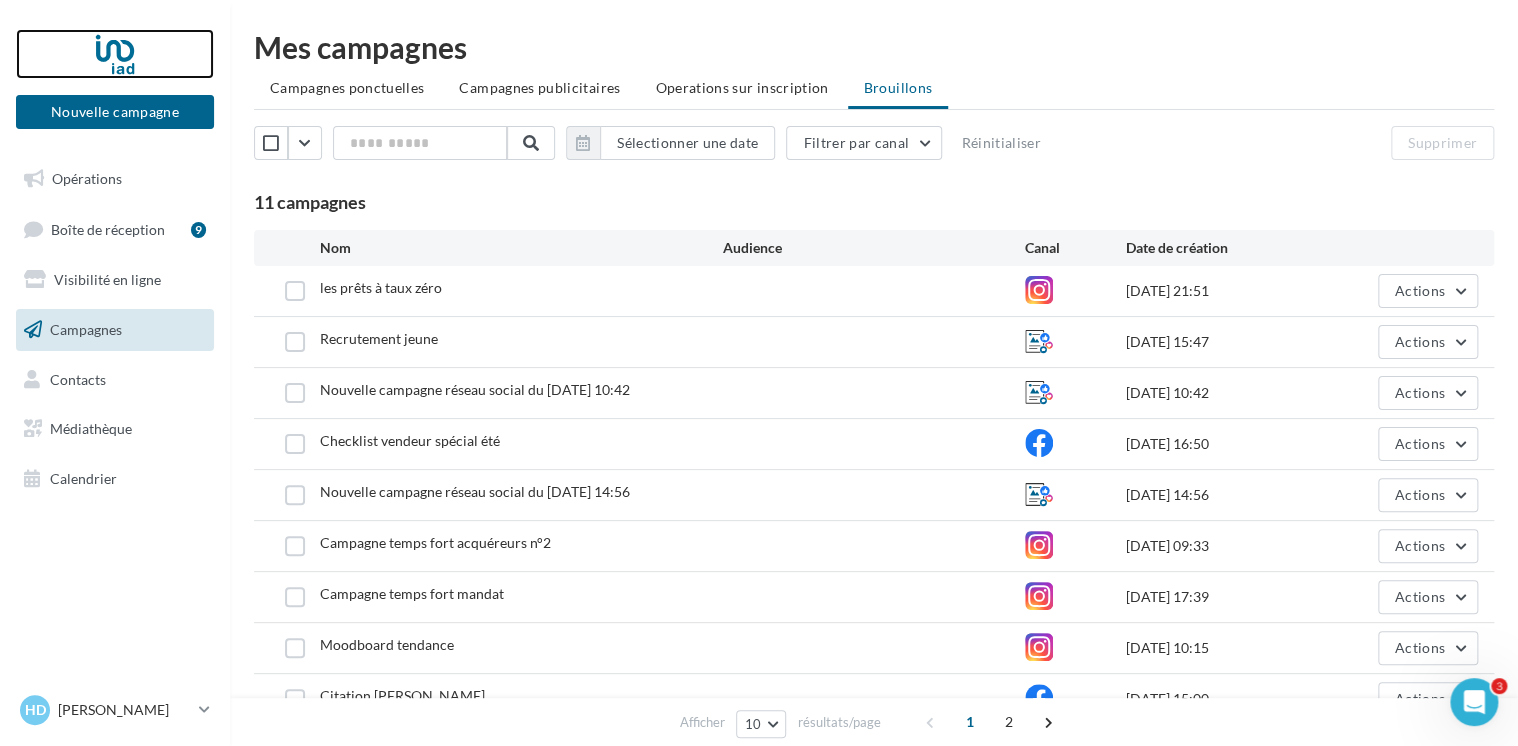 click at bounding box center (115, 54) 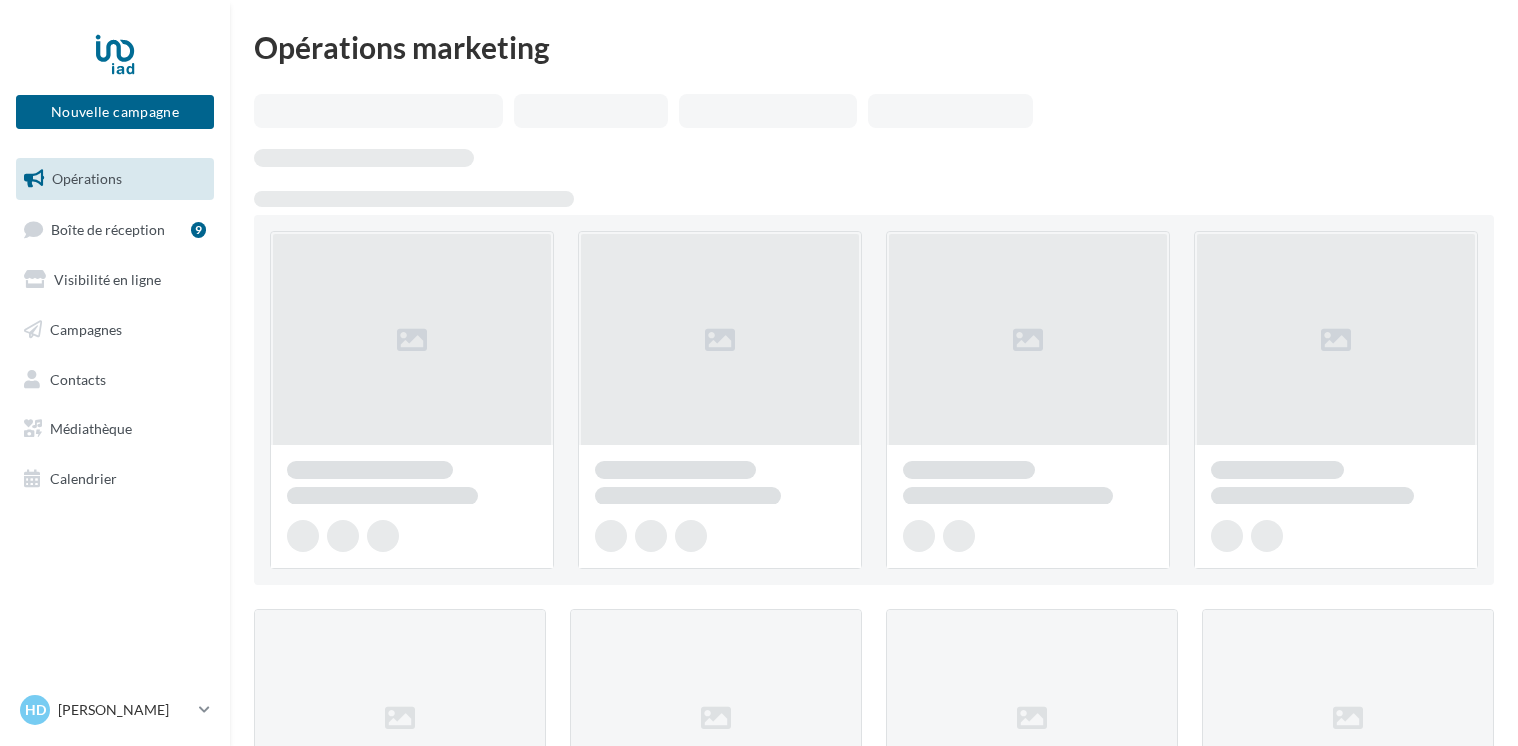 scroll, scrollTop: 0, scrollLeft: 0, axis: both 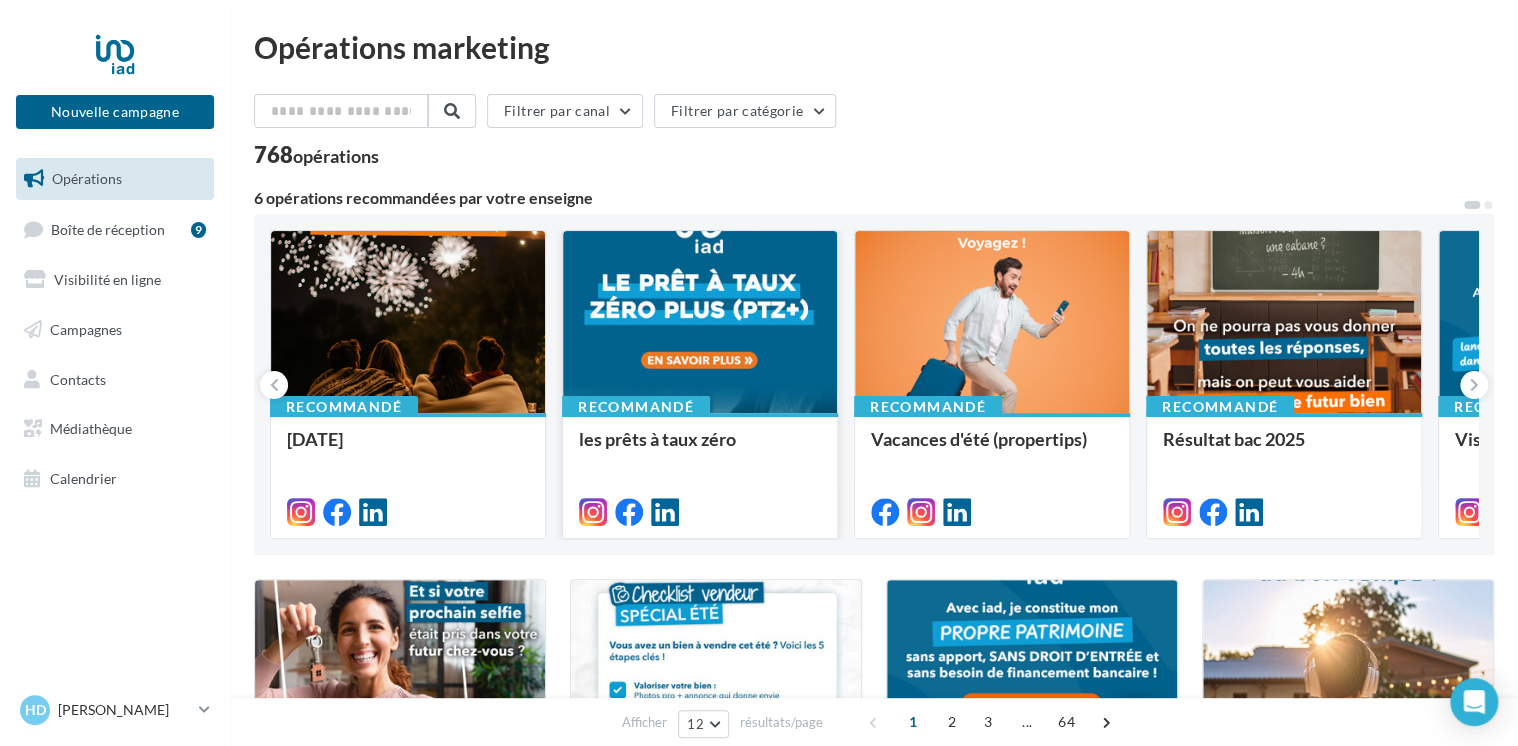 click at bounding box center (700, 510) 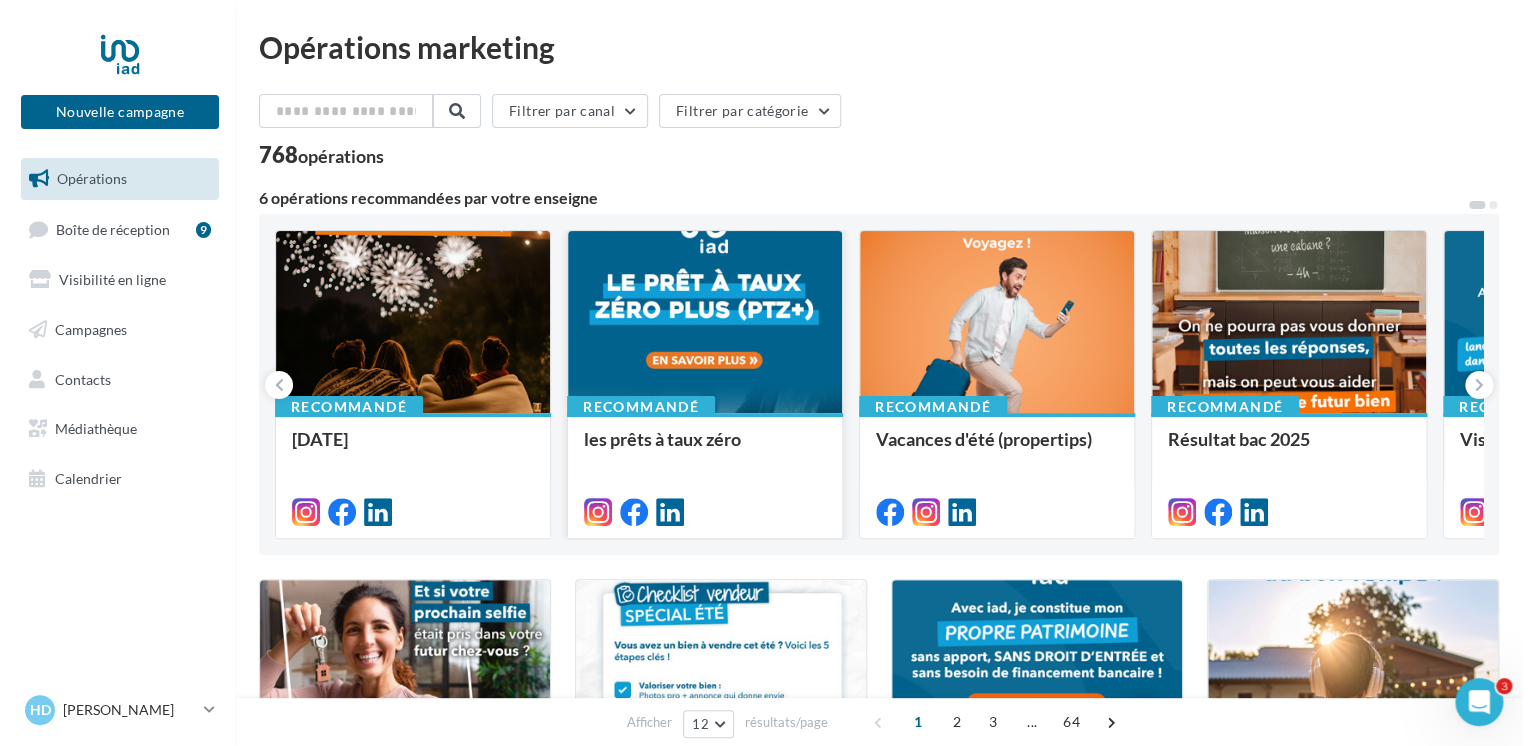 scroll, scrollTop: 0, scrollLeft: 0, axis: both 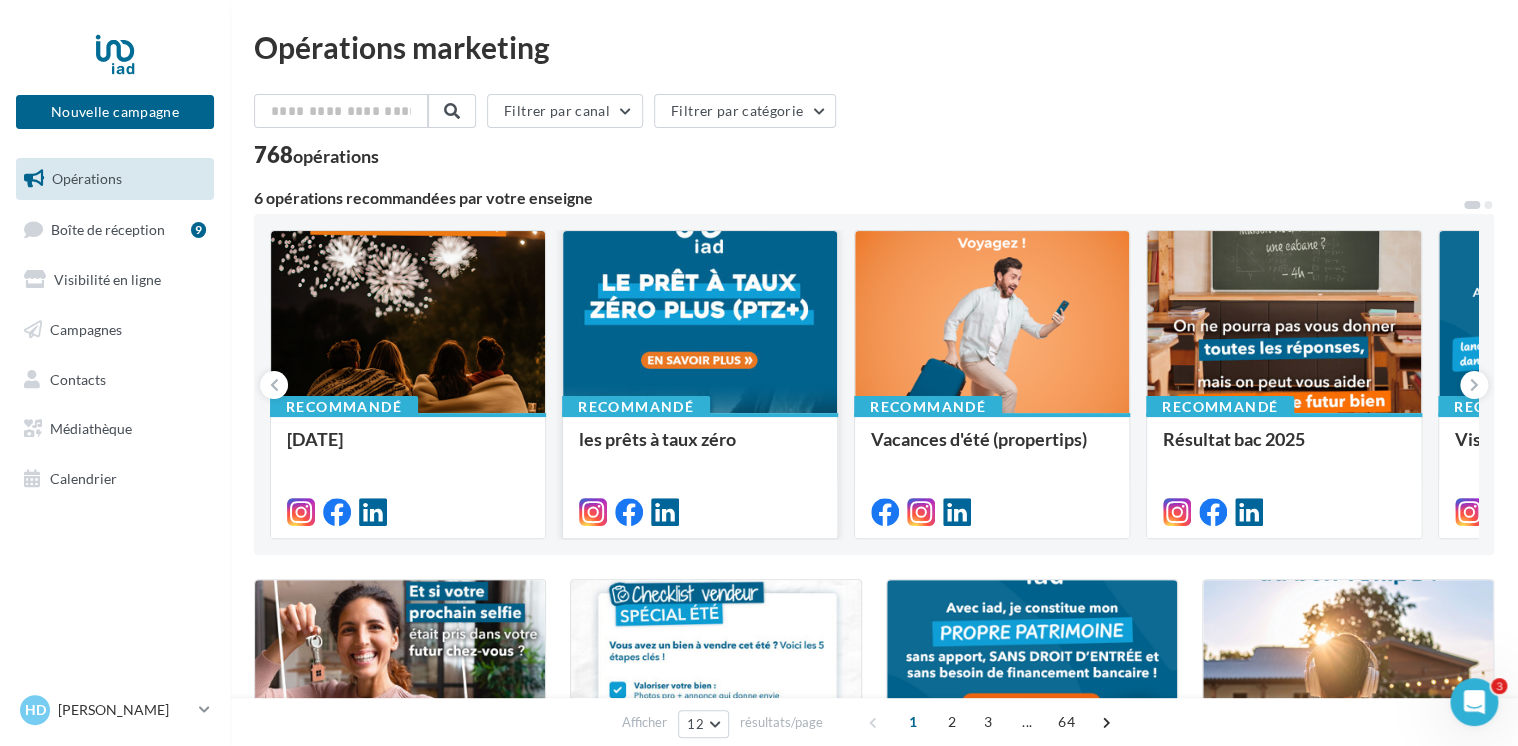 click at bounding box center [700, 510] 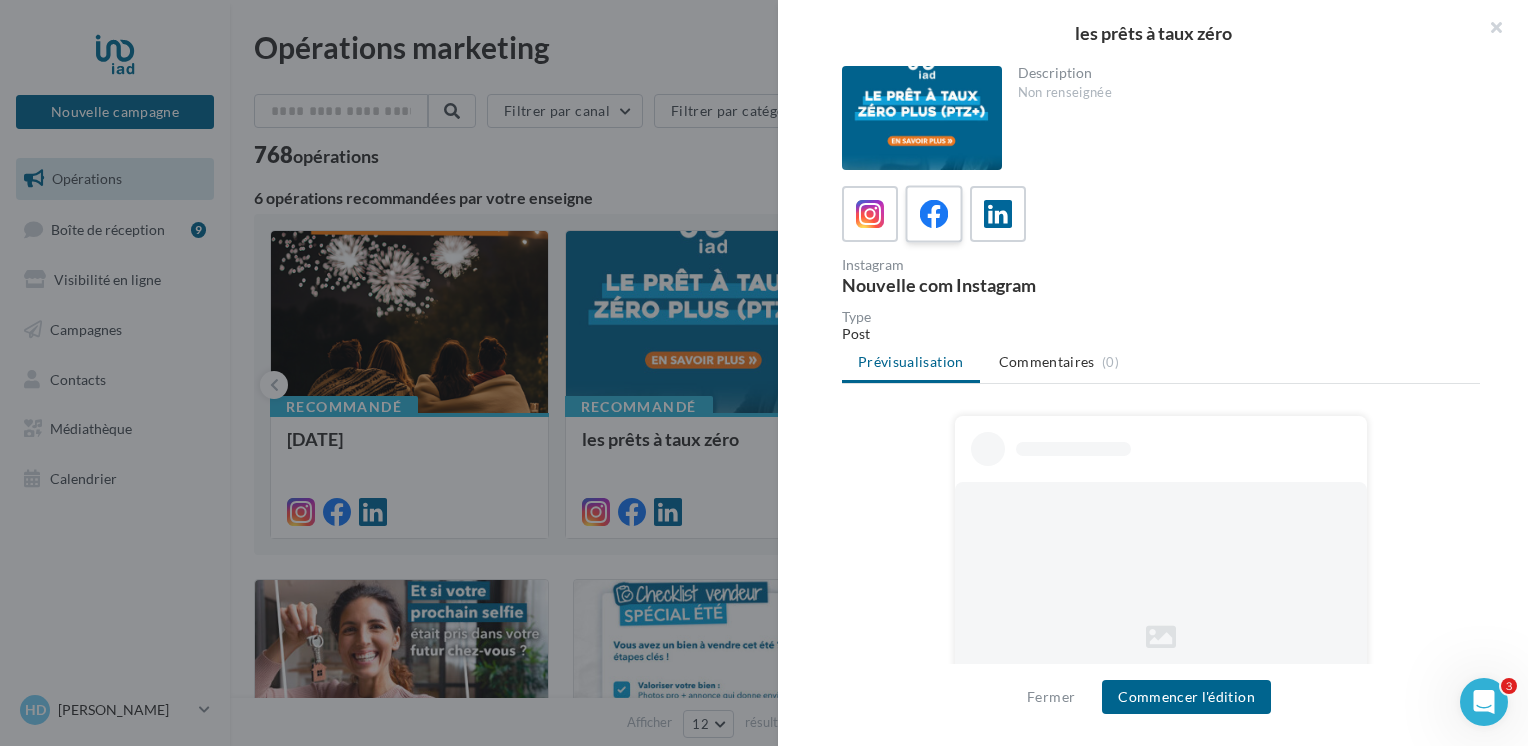 click at bounding box center (934, 214) 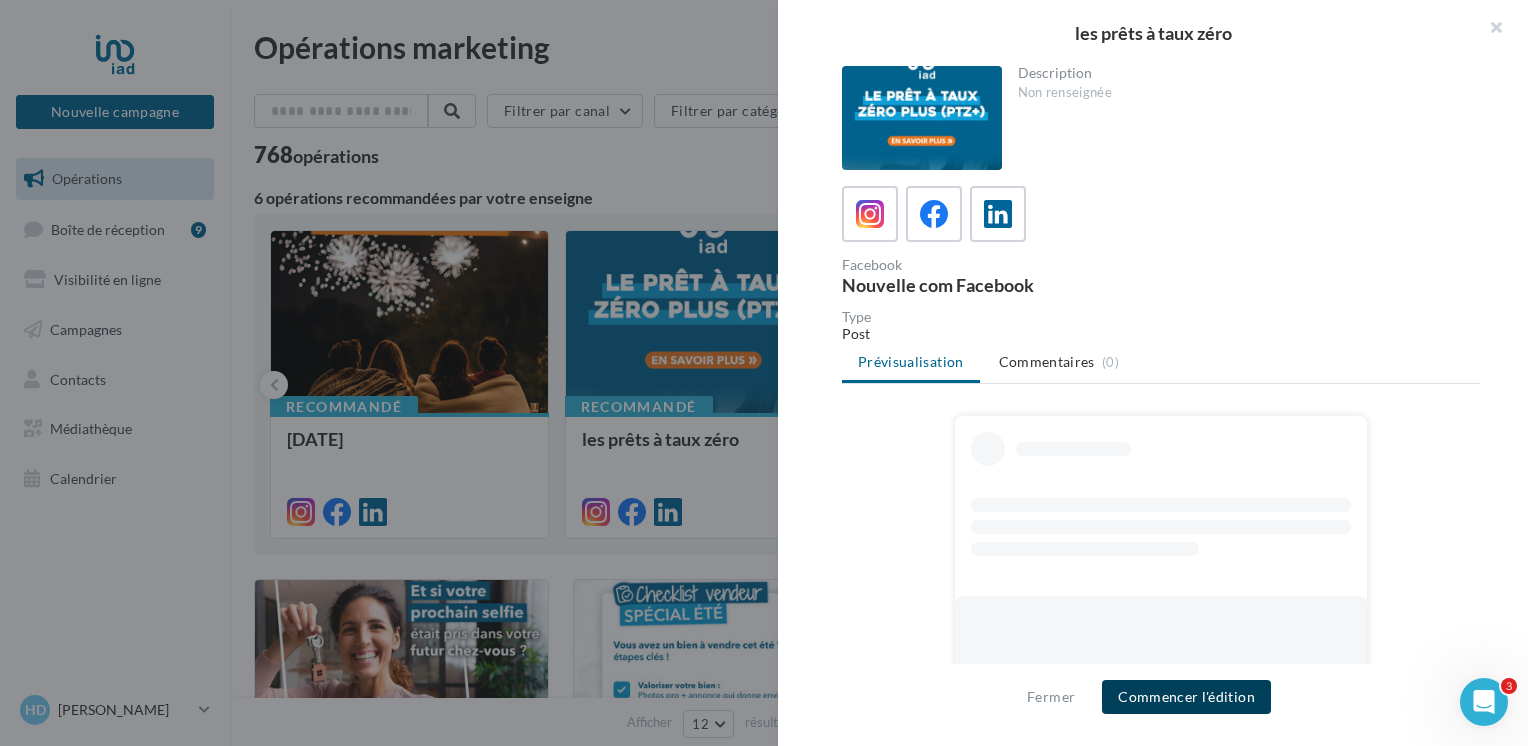 click on "Commencer l'édition" at bounding box center [1186, 697] 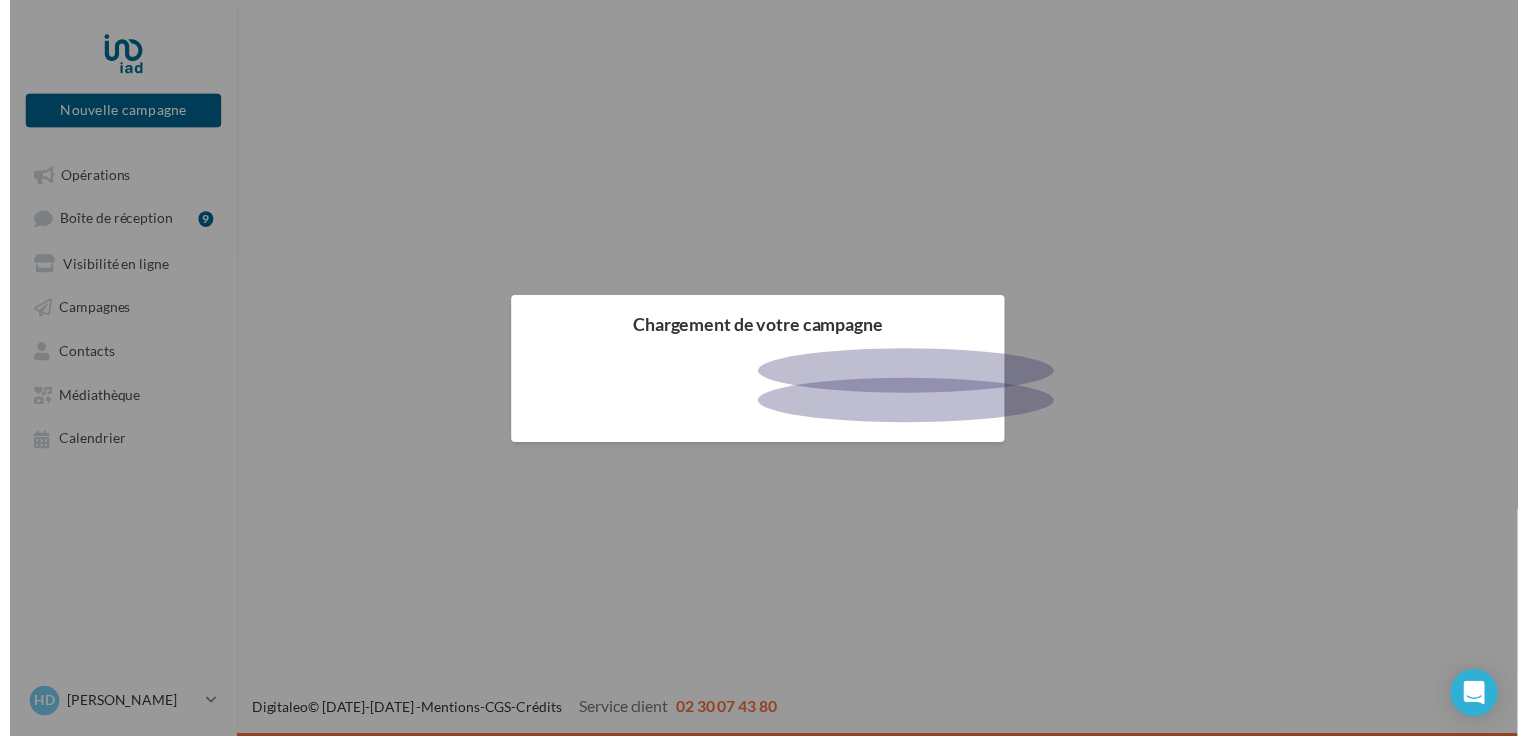 scroll, scrollTop: 0, scrollLeft: 0, axis: both 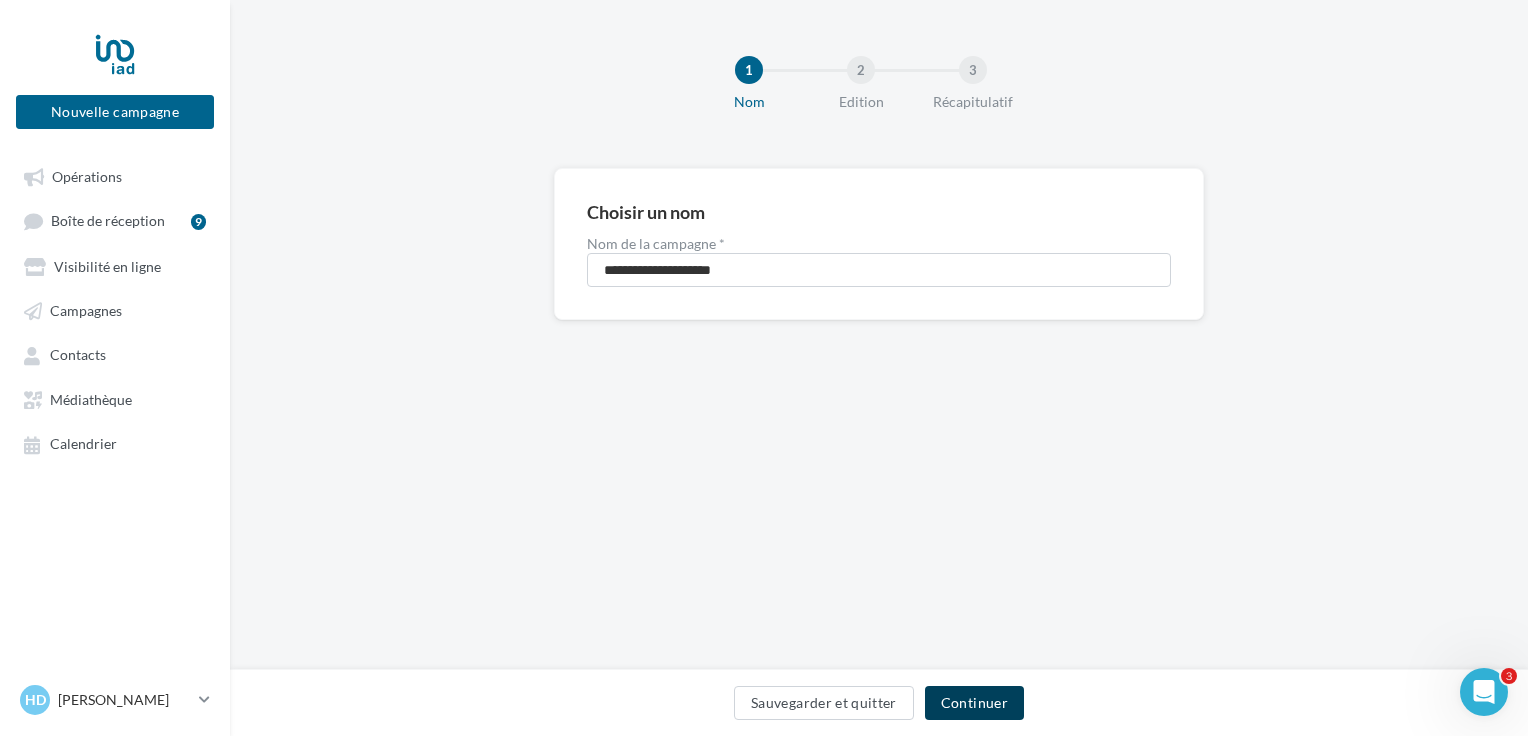 click on "Continuer" at bounding box center (974, 703) 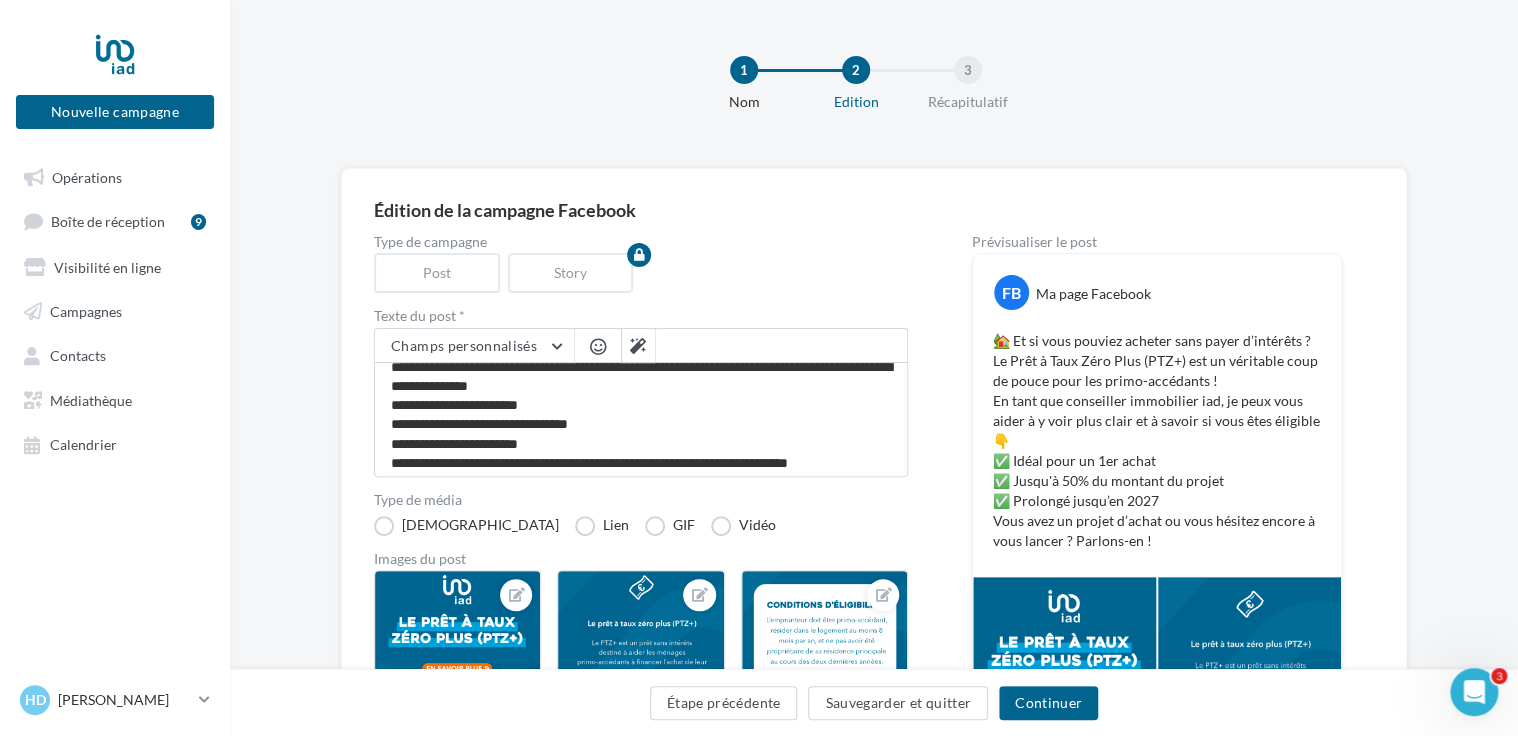 scroll, scrollTop: 76, scrollLeft: 0, axis: vertical 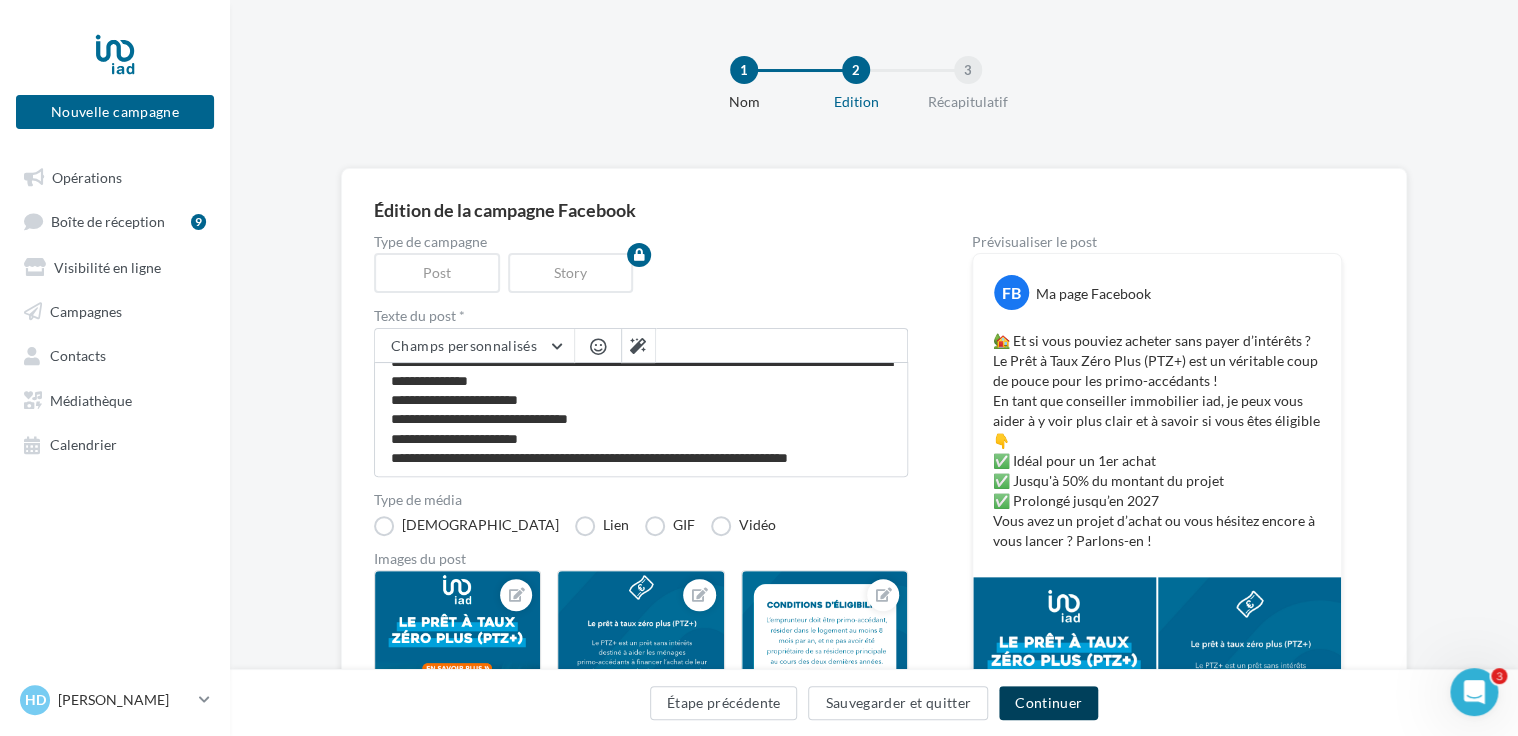 click on "Continuer" at bounding box center [1048, 703] 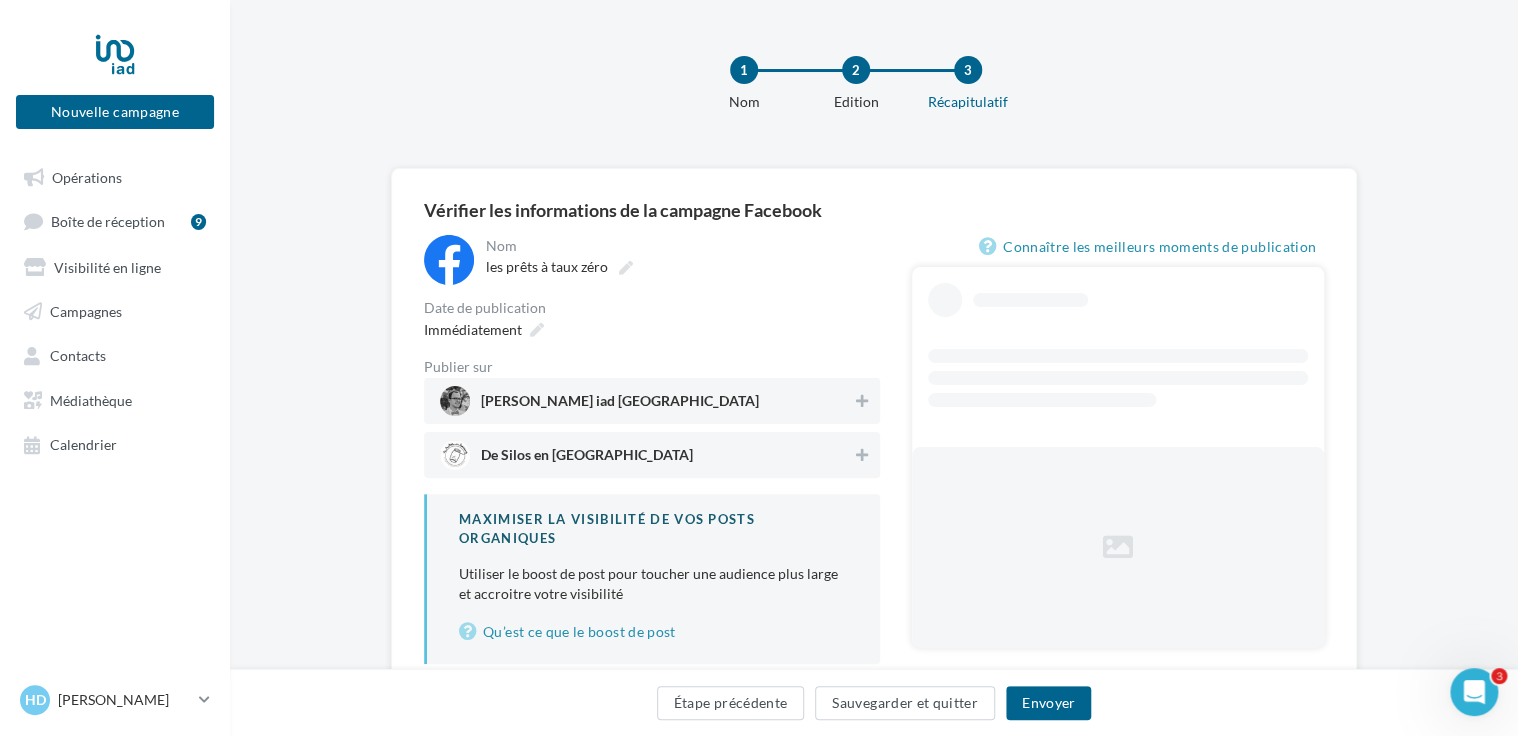 click on "[PERSON_NAME] iad [GEOGRAPHIC_DATA]" at bounding box center [652, 401] 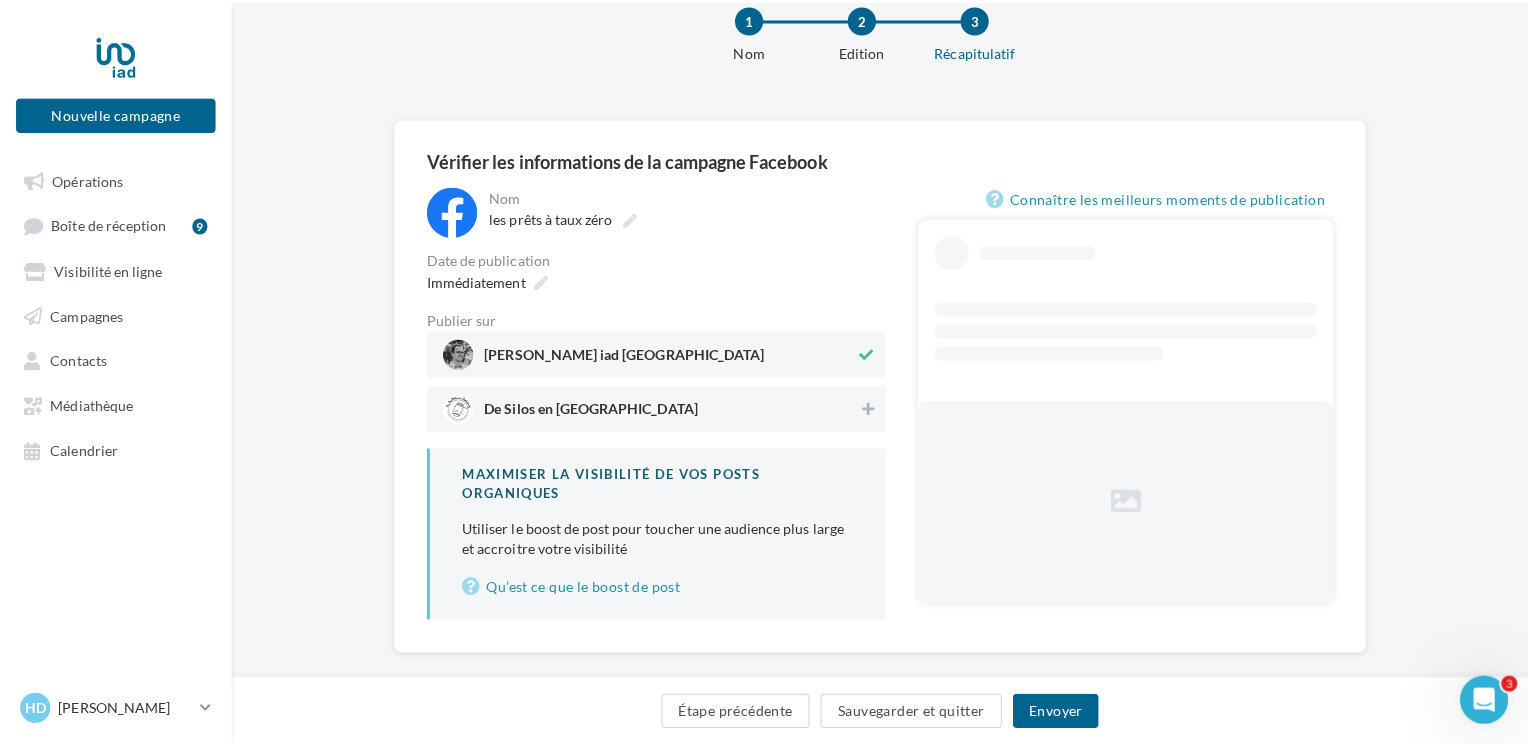 scroll, scrollTop: 78, scrollLeft: 0, axis: vertical 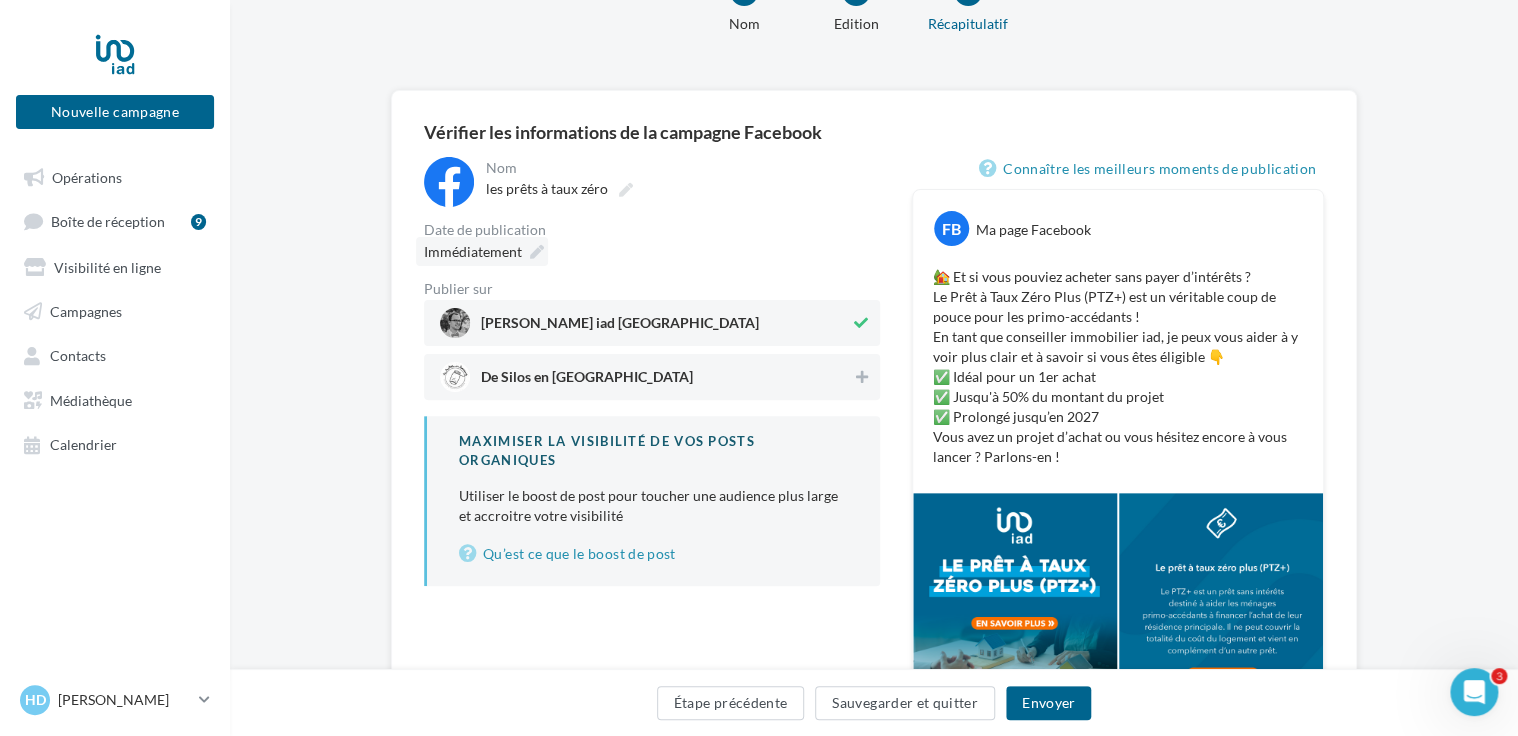 click at bounding box center [537, 252] 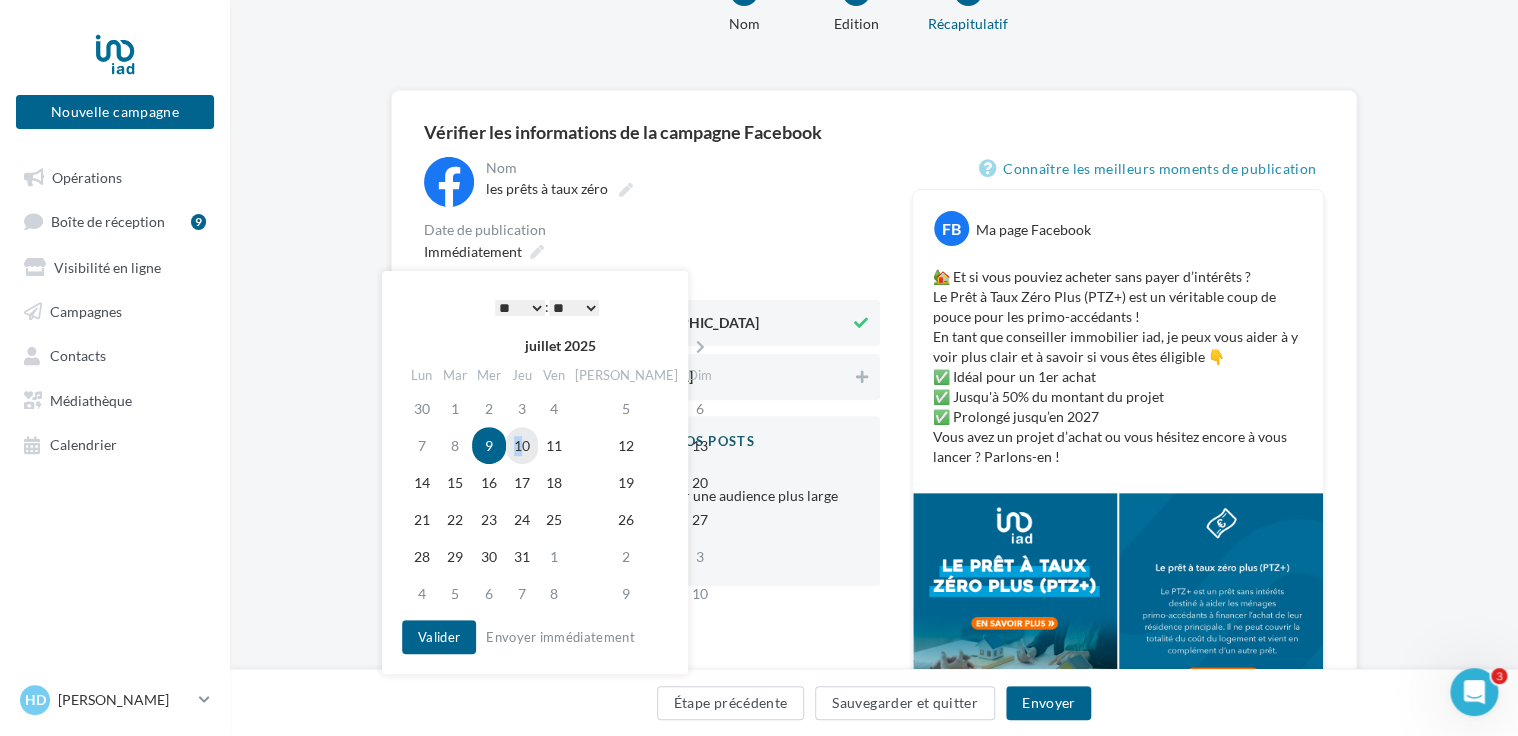 click on "10" at bounding box center [522, 445] 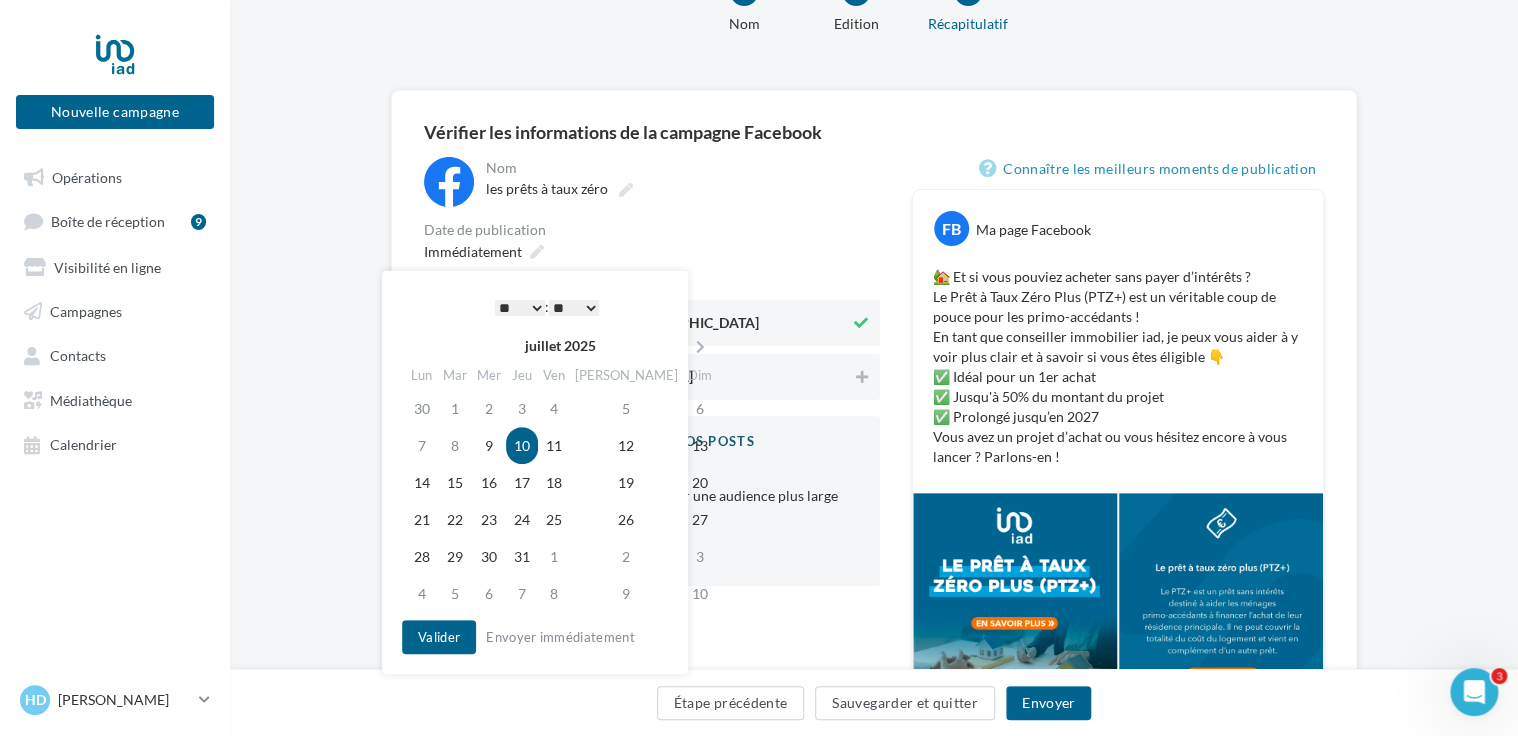 click on "* * * * * * * * * * ** ** ** ** ** ** ** ** ** ** ** ** ** **" at bounding box center (520, 308) 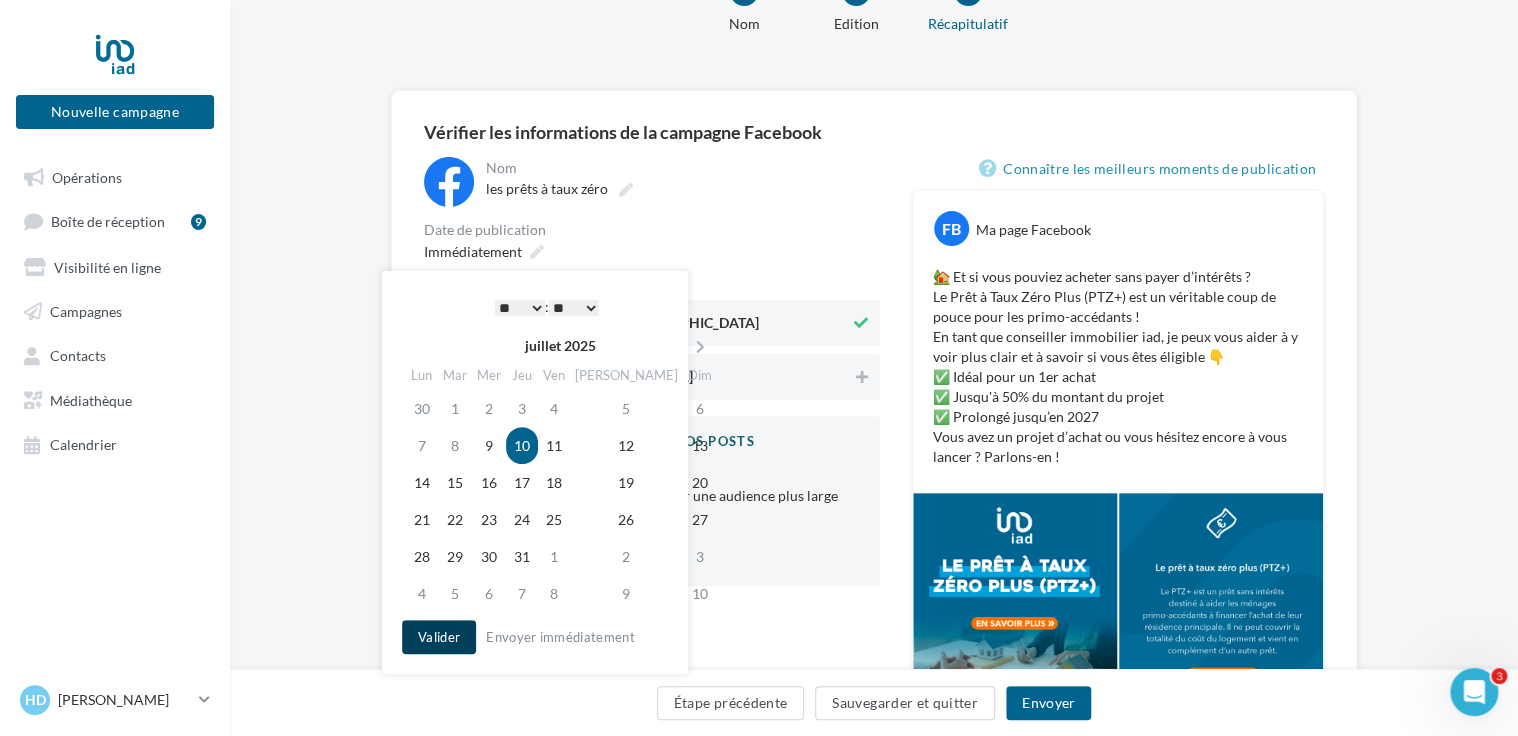 click on "Valider" at bounding box center (439, 637) 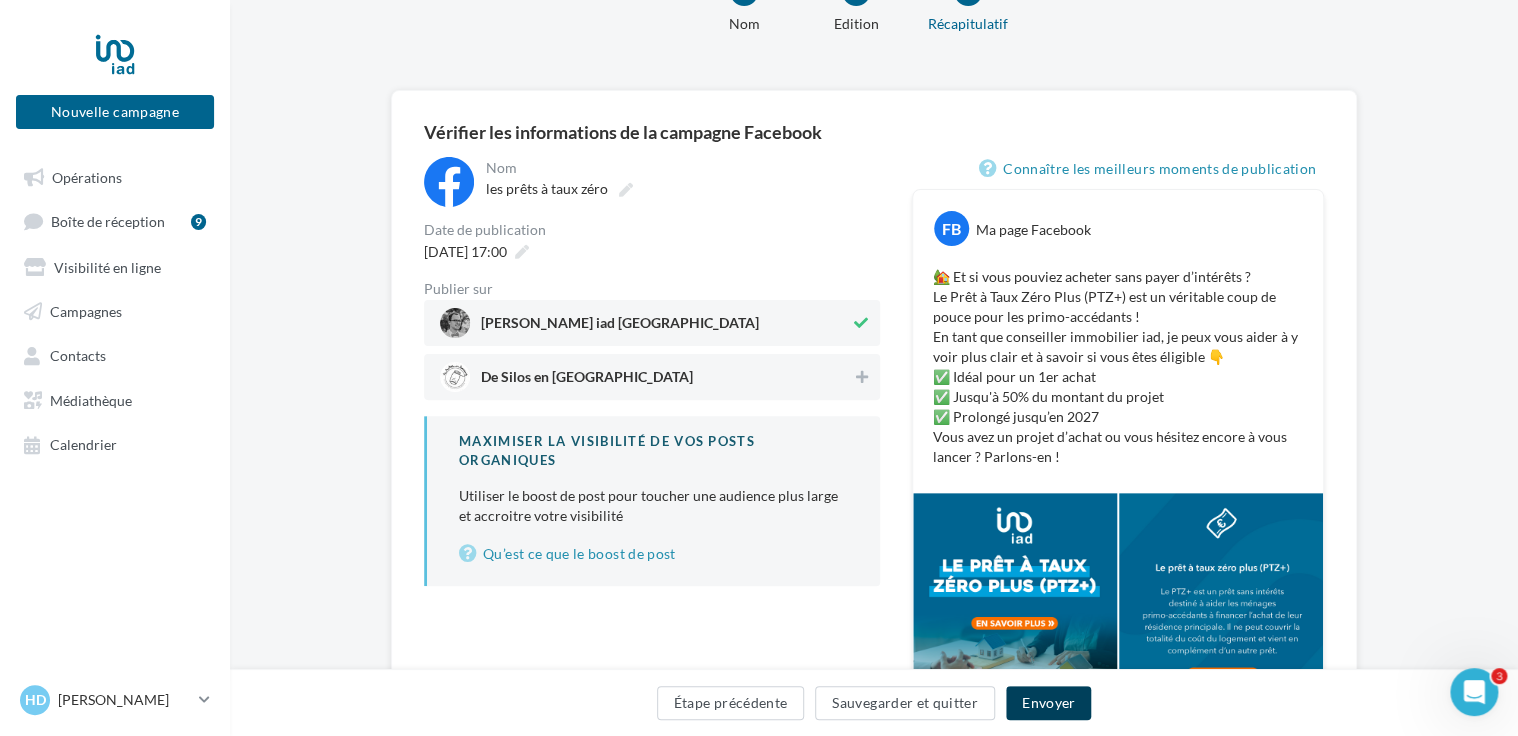 click on "Envoyer" at bounding box center [1048, 703] 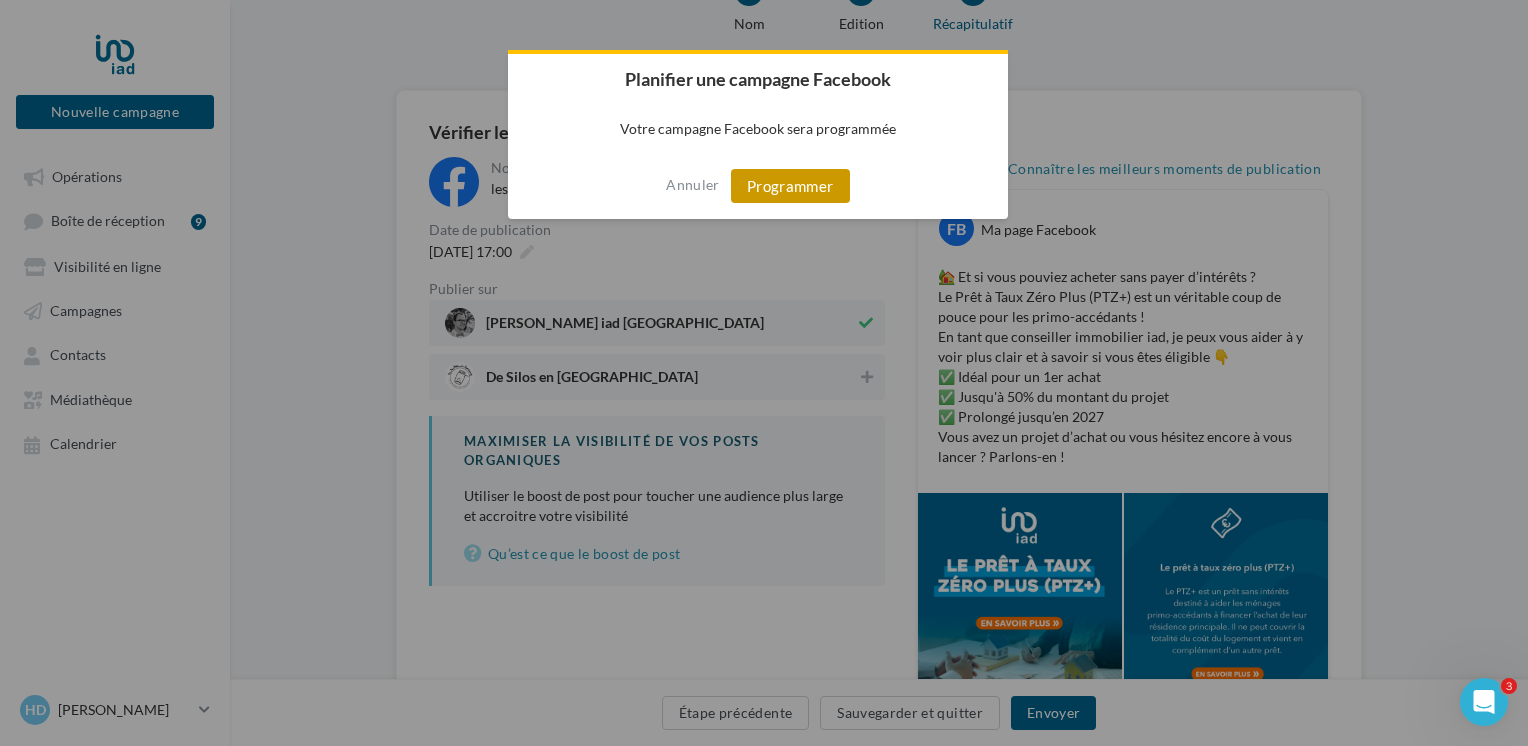 click on "Programmer" at bounding box center [790, 186] 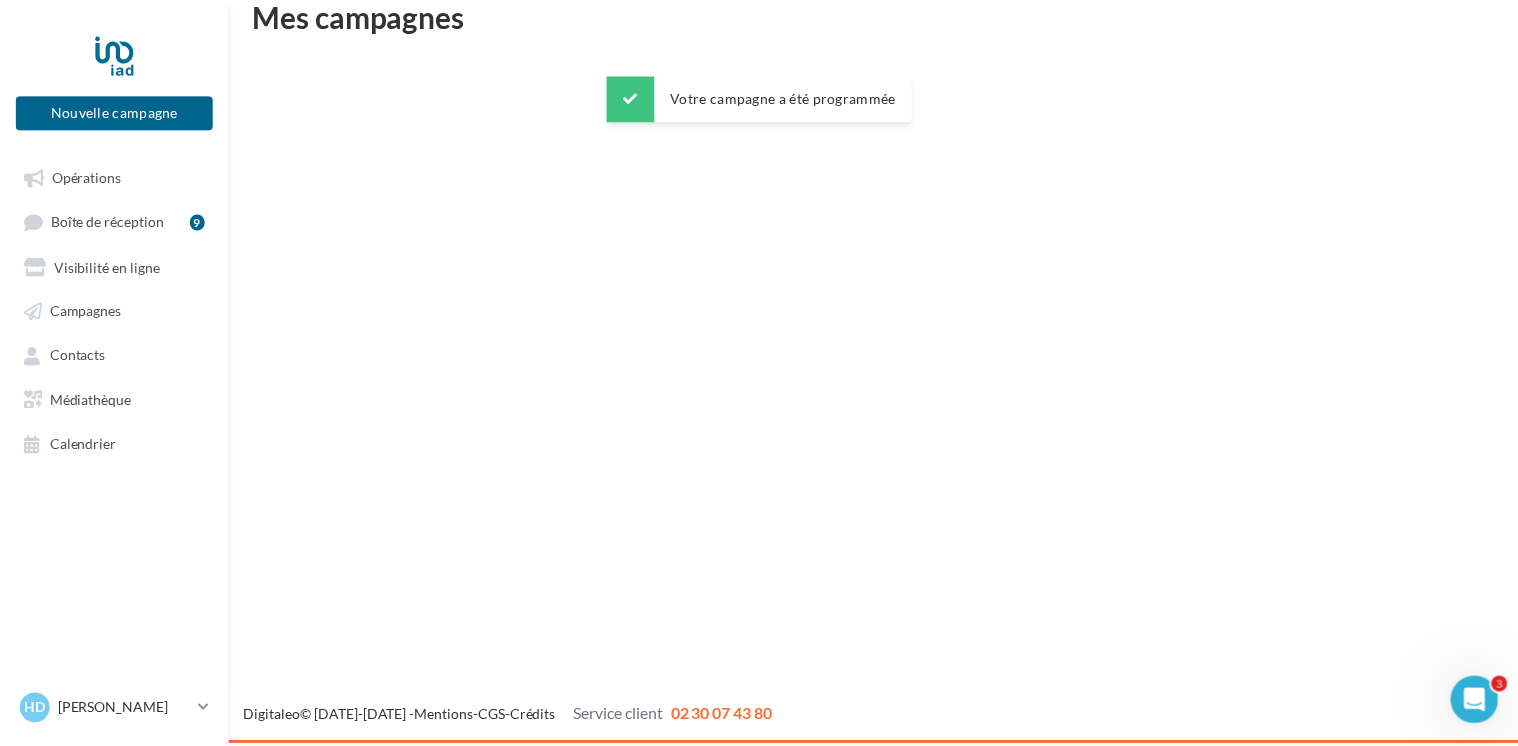 scroll, scrollTop: 32, scrollLeft: 0, axis: vertical 